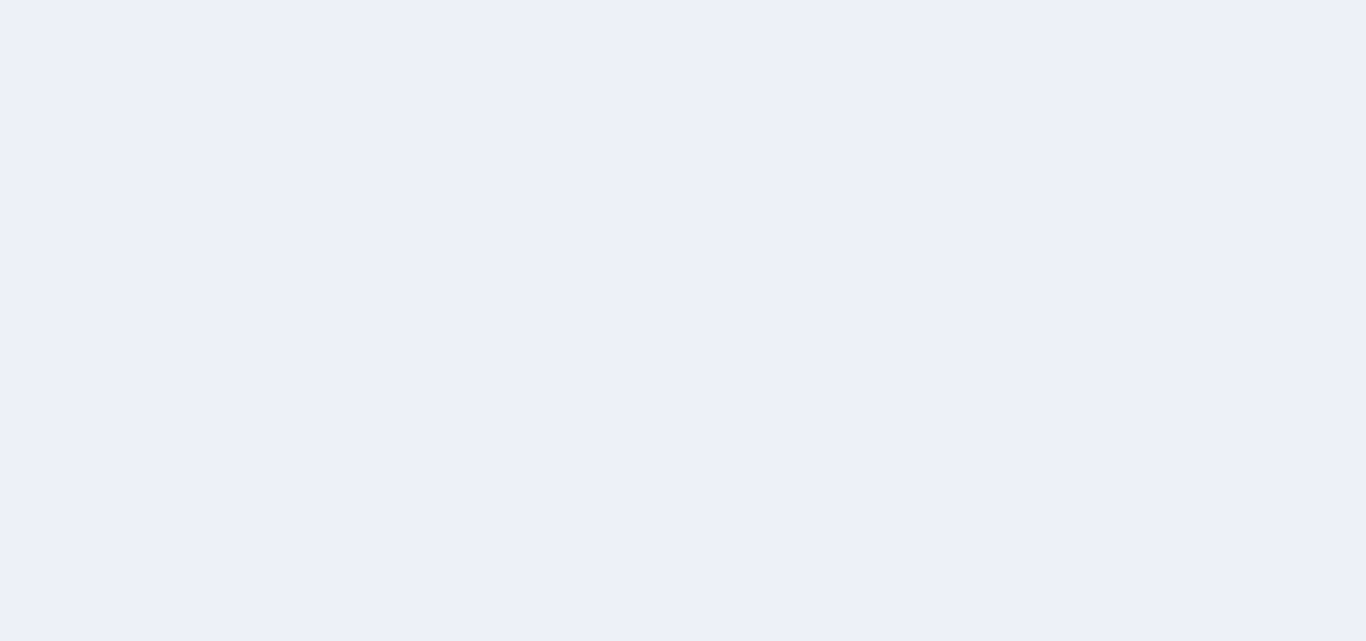scroll, scrollTop: 0, scrollLeft: 0, axis: both 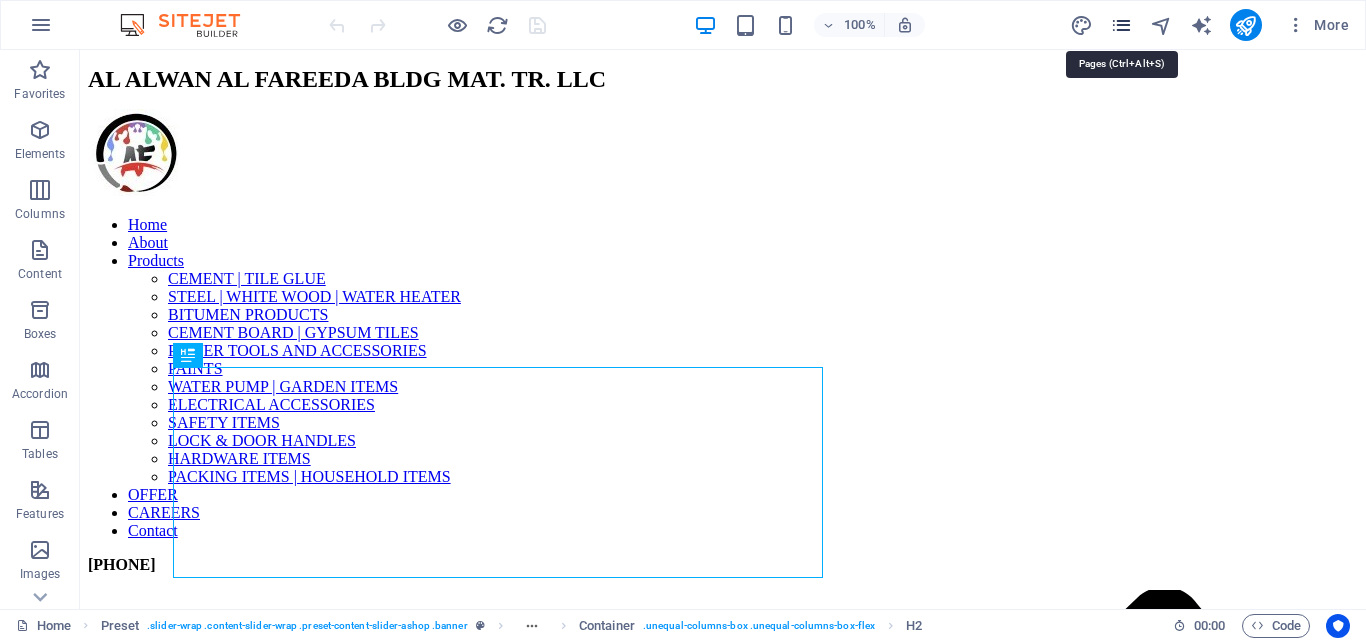 click at bounding box center (1121, 25) 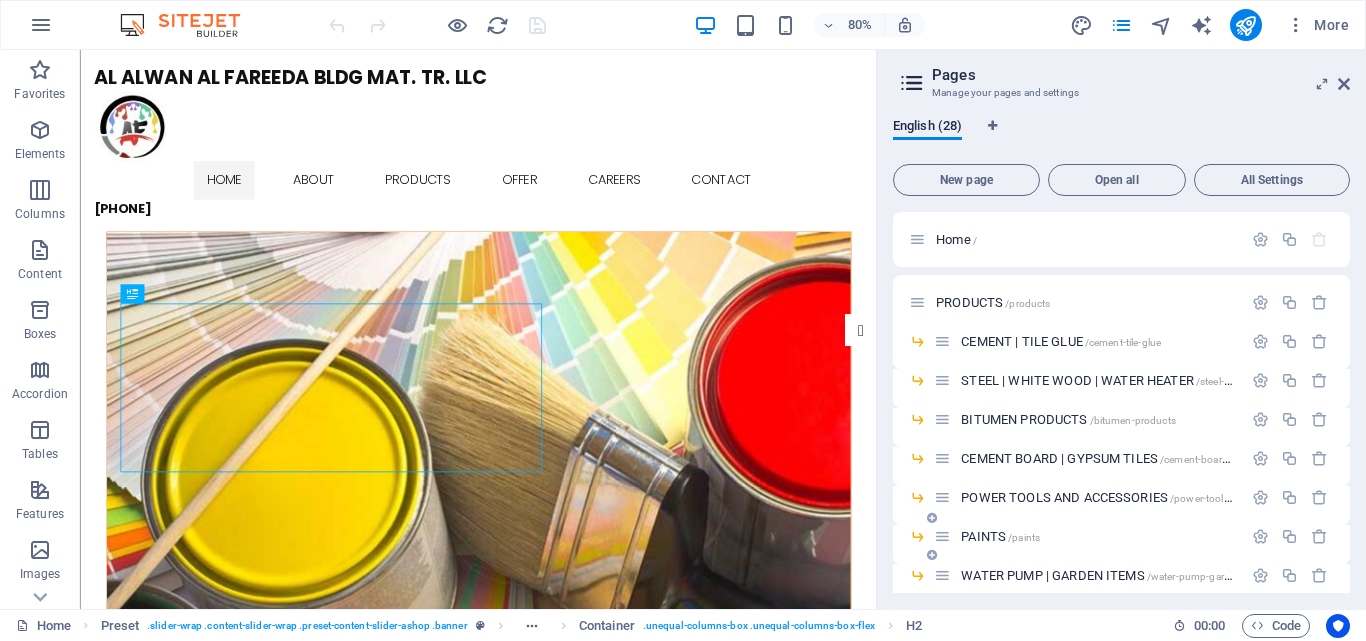 click on "PAINTS /paints" at bounding box center [1000, 536] 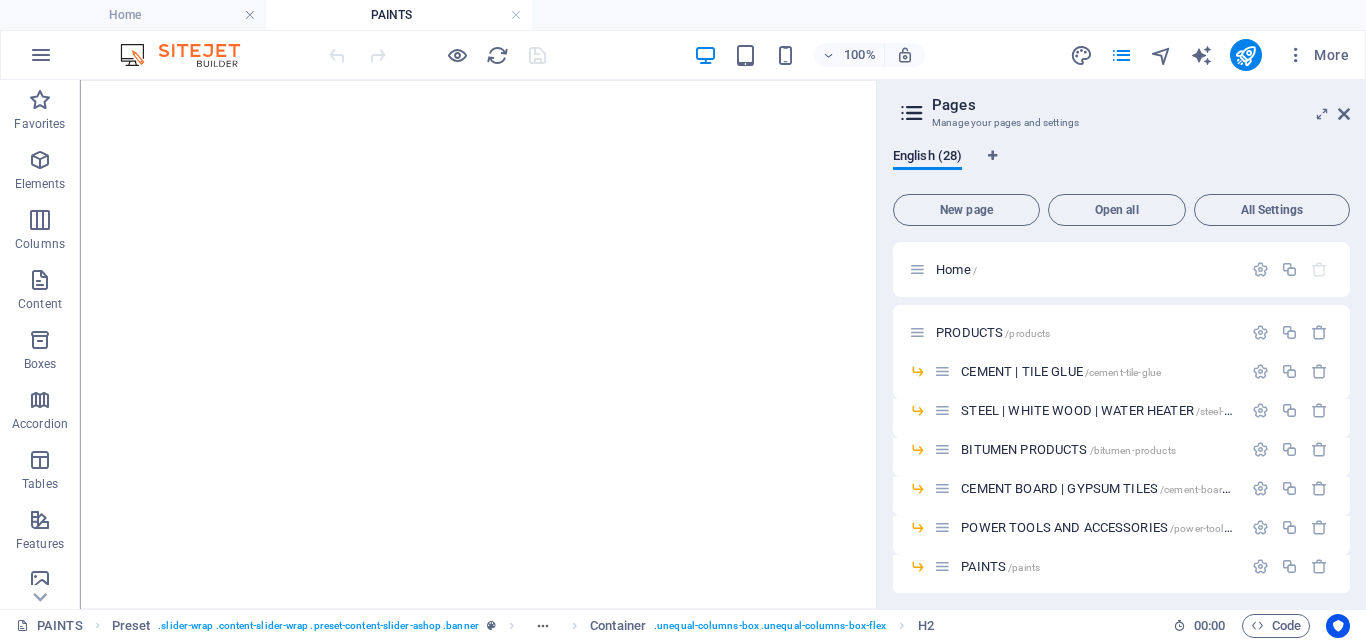 click on "PAINTS /paints" at bounding box center (1121, 574) 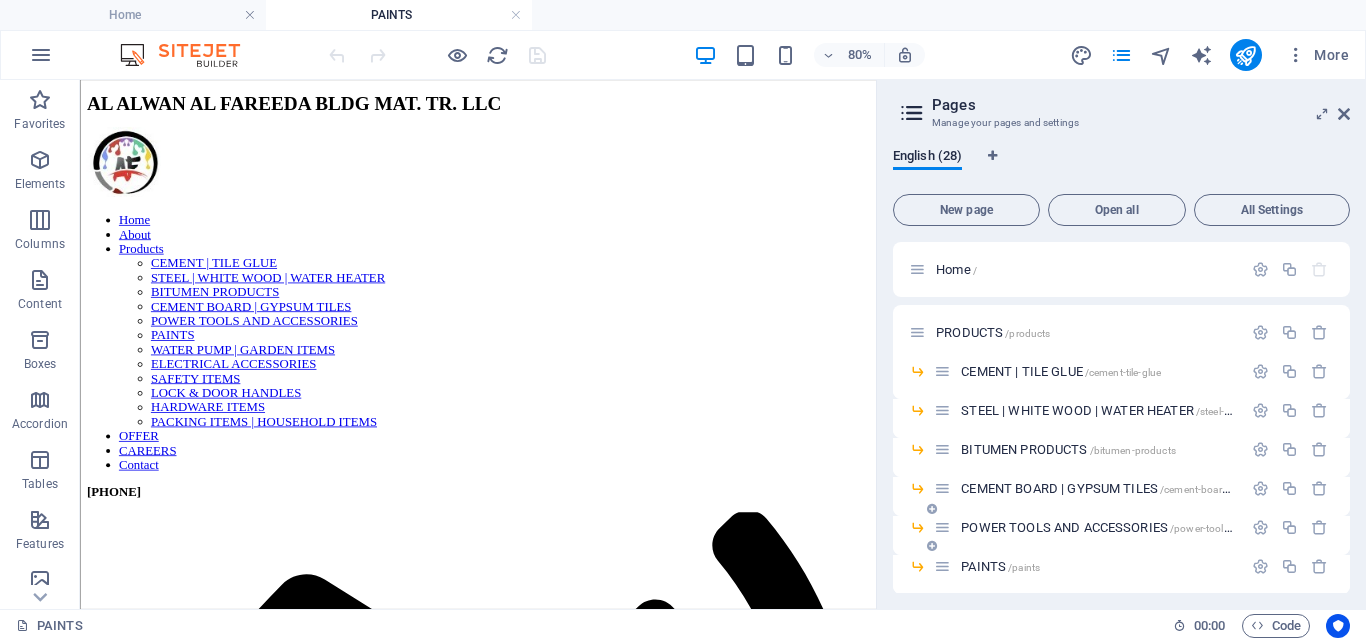 scroll, scrollTop: 0, scrollLeft: 0, axis: both 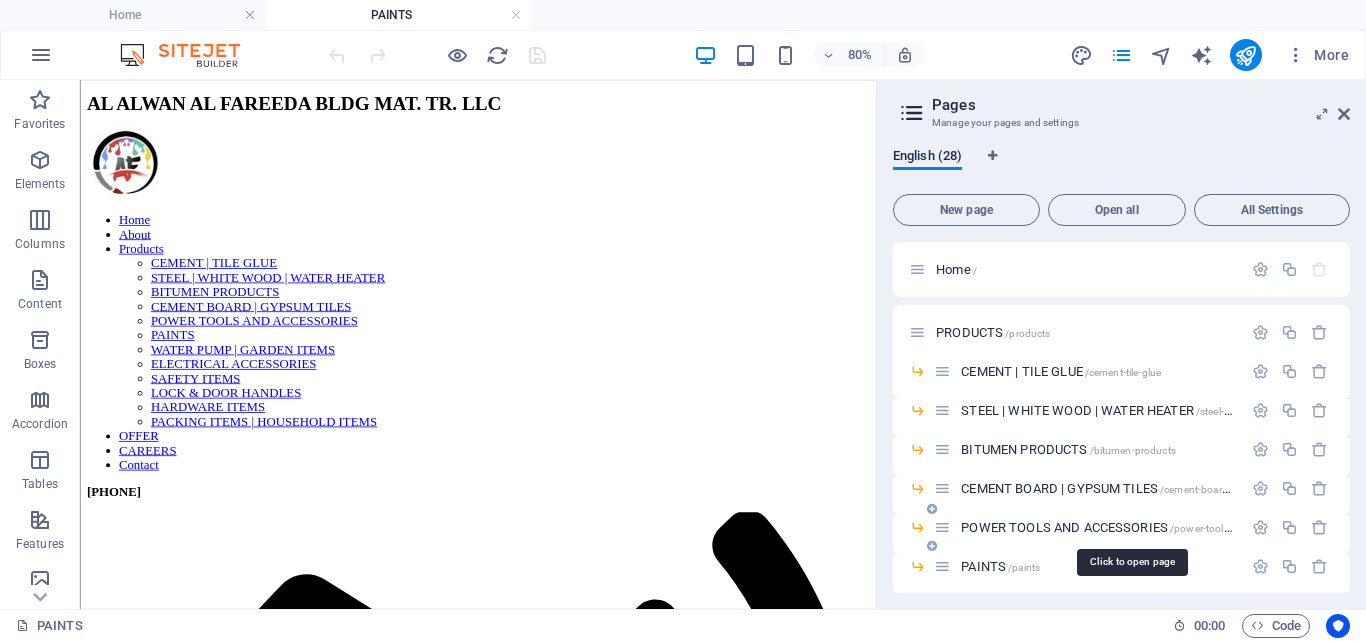 click on "POWER TOOLS AND ACCESSORIES /power-tools-and-accessories" at bounding box center [1133, 527] 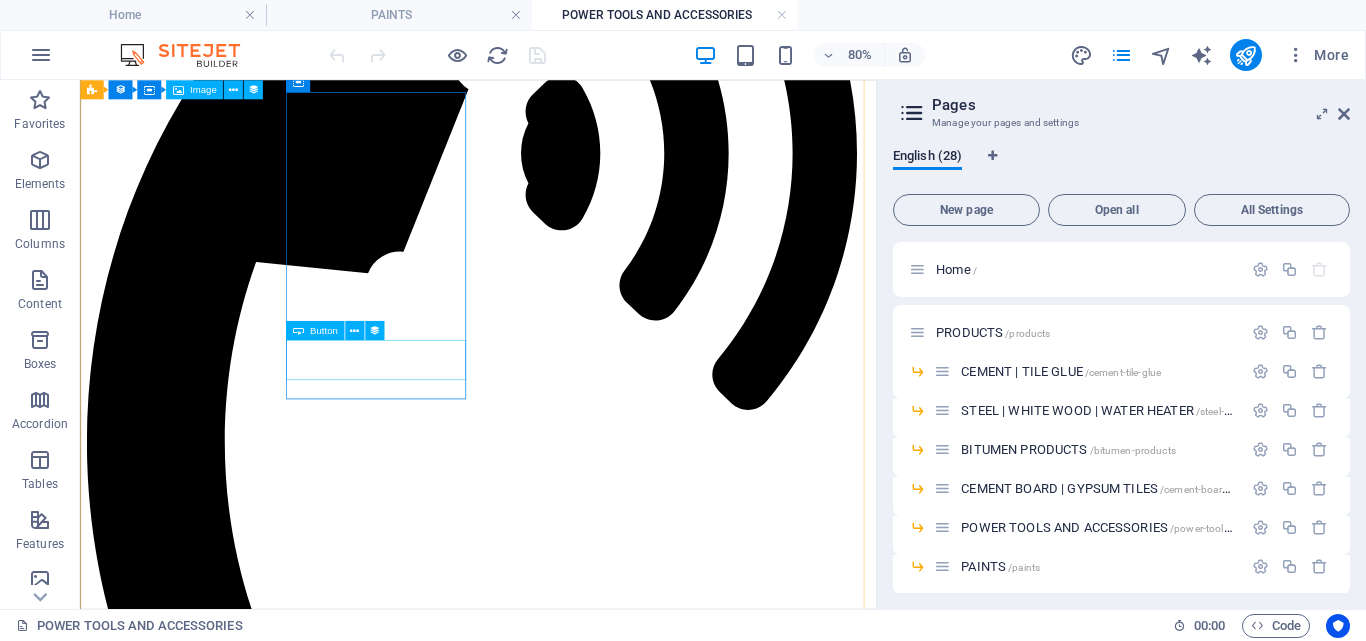 scroll, scrollTop: 1581, scrollLeft: 0, axis: vertical 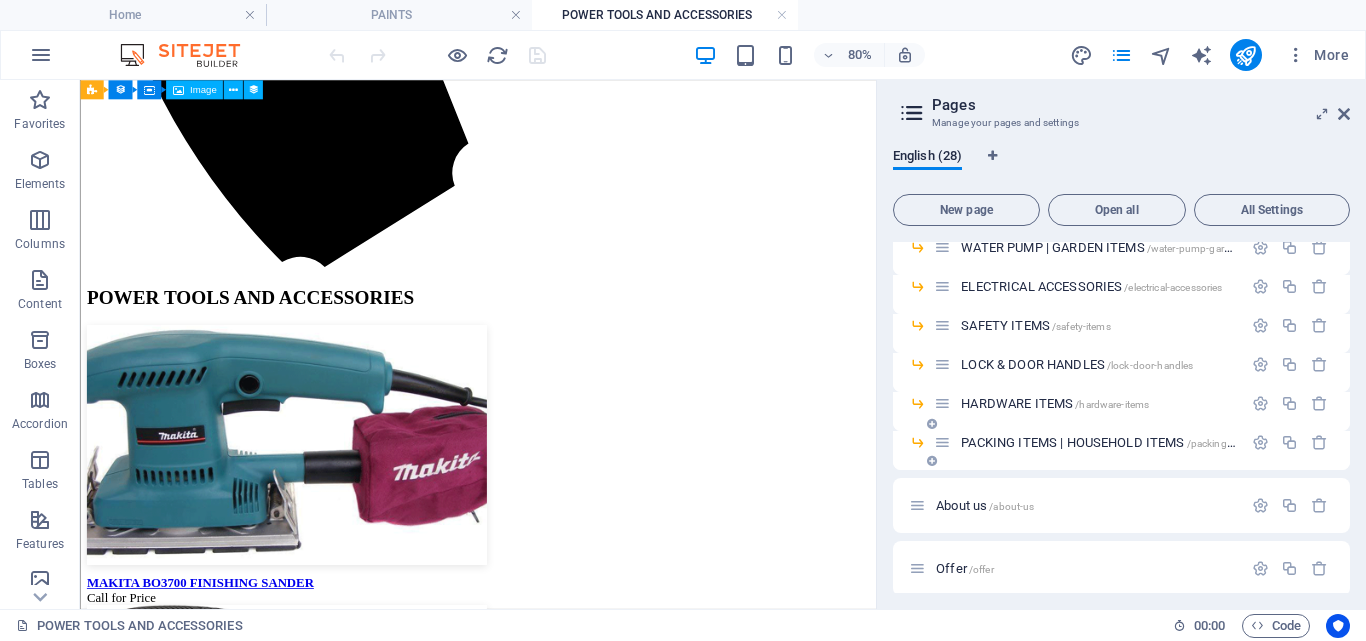 click on "PACKING ITEMS | HOUSEHOLD ITEMS /packing-items-household-items" at bounding box center [1148, 442] 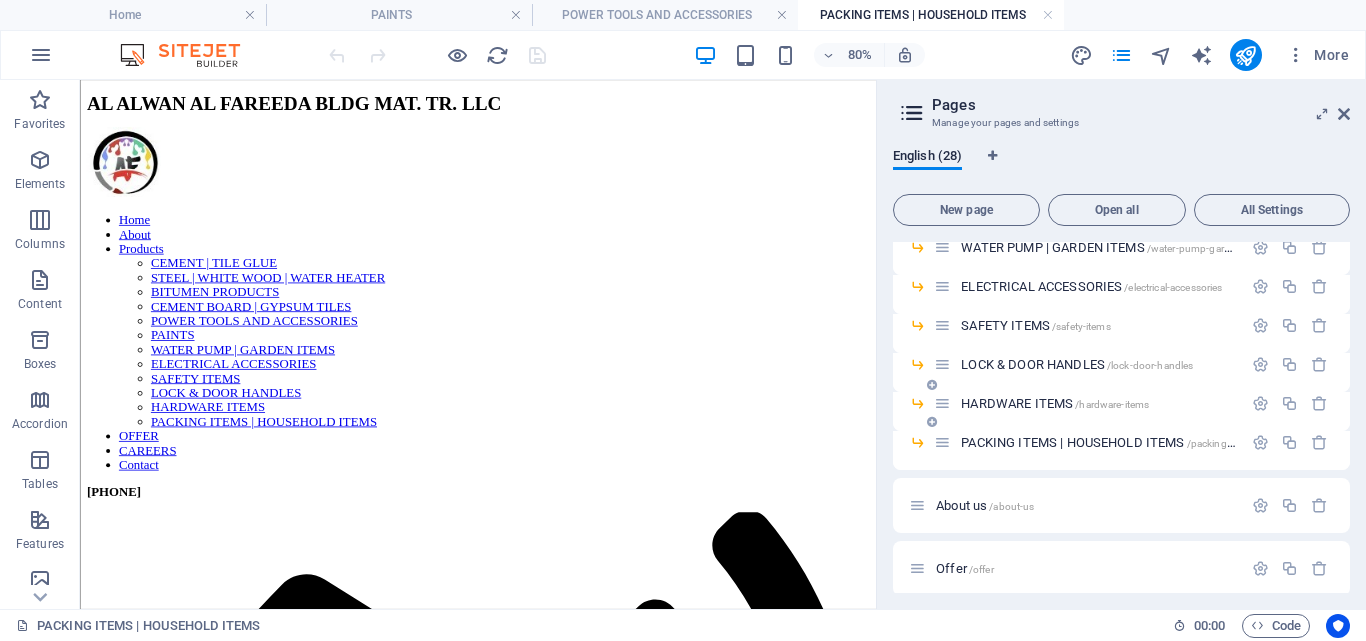 scroll, scrollTop: 0, scrollLeft: 0, axis: both 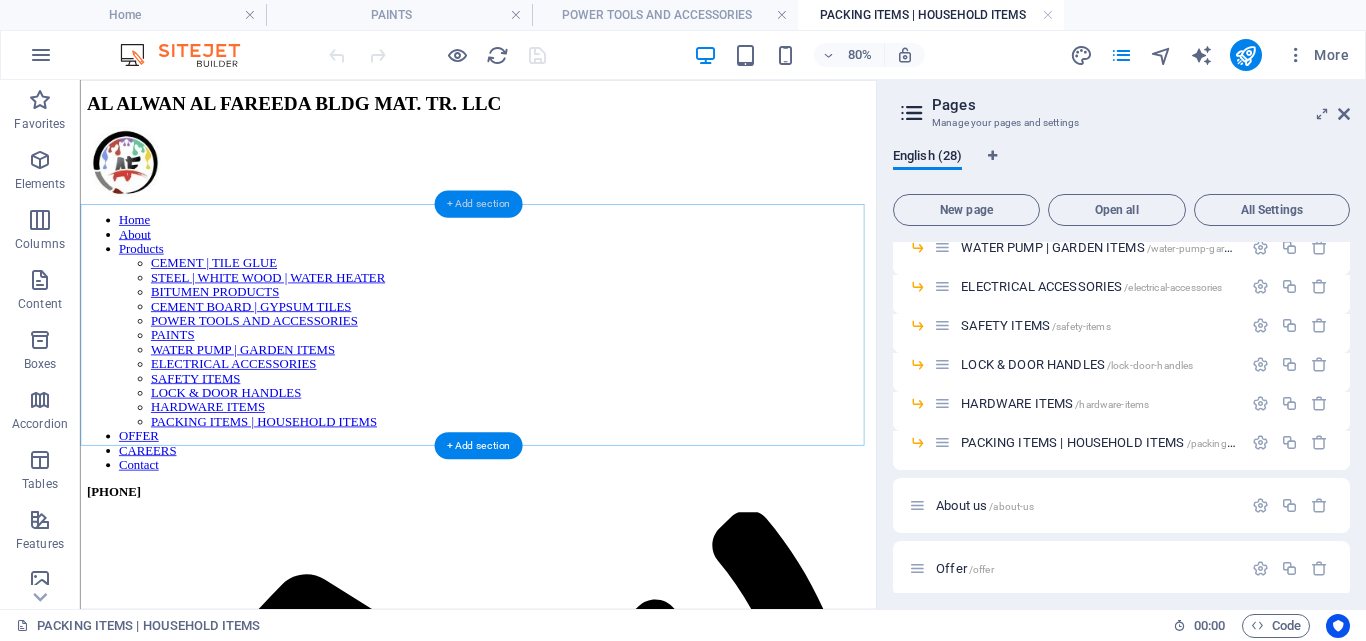 click on "+ Add section" at bounding box center (478, 203) 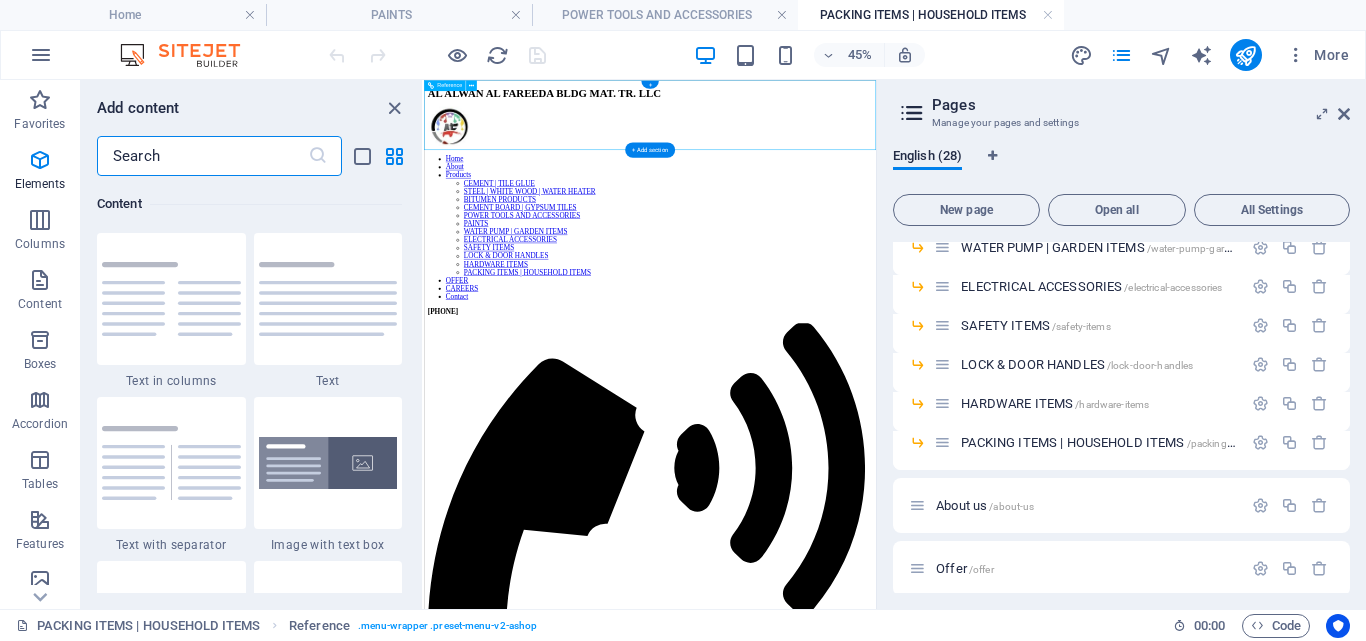 scroll, scrollTop: 3663, scrollLeft: 0, axis: vertical 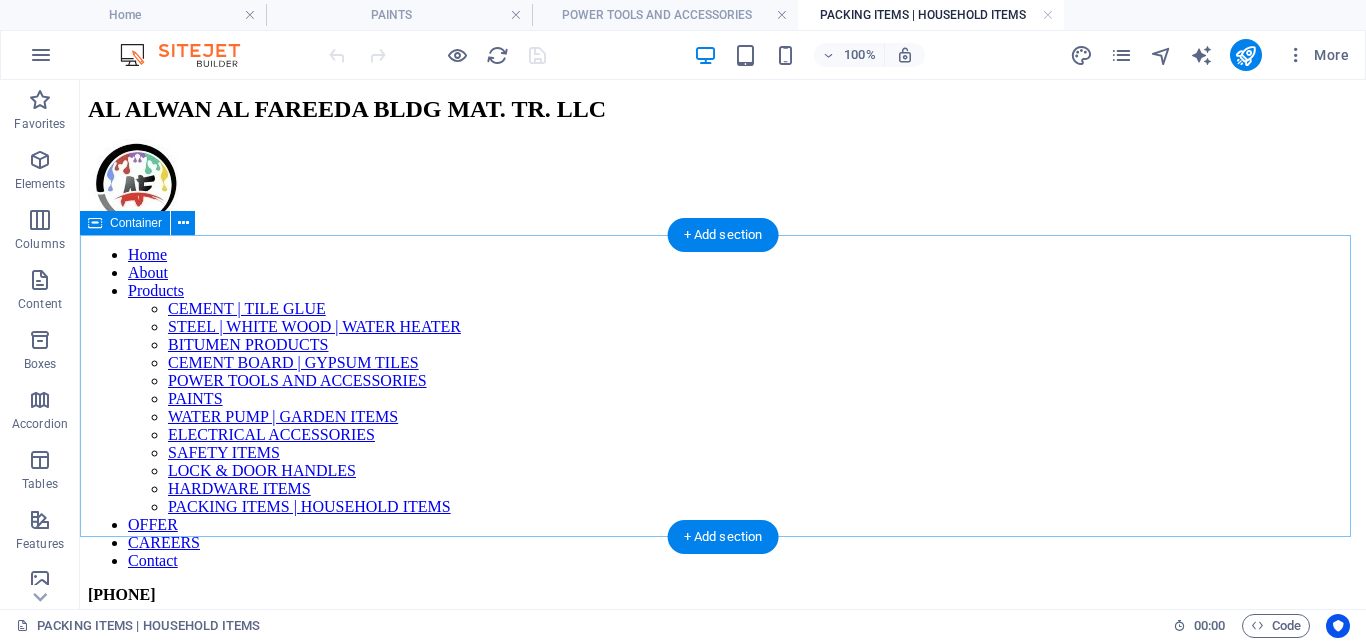 click on "Add elements" at bounding box center [664, 2387] 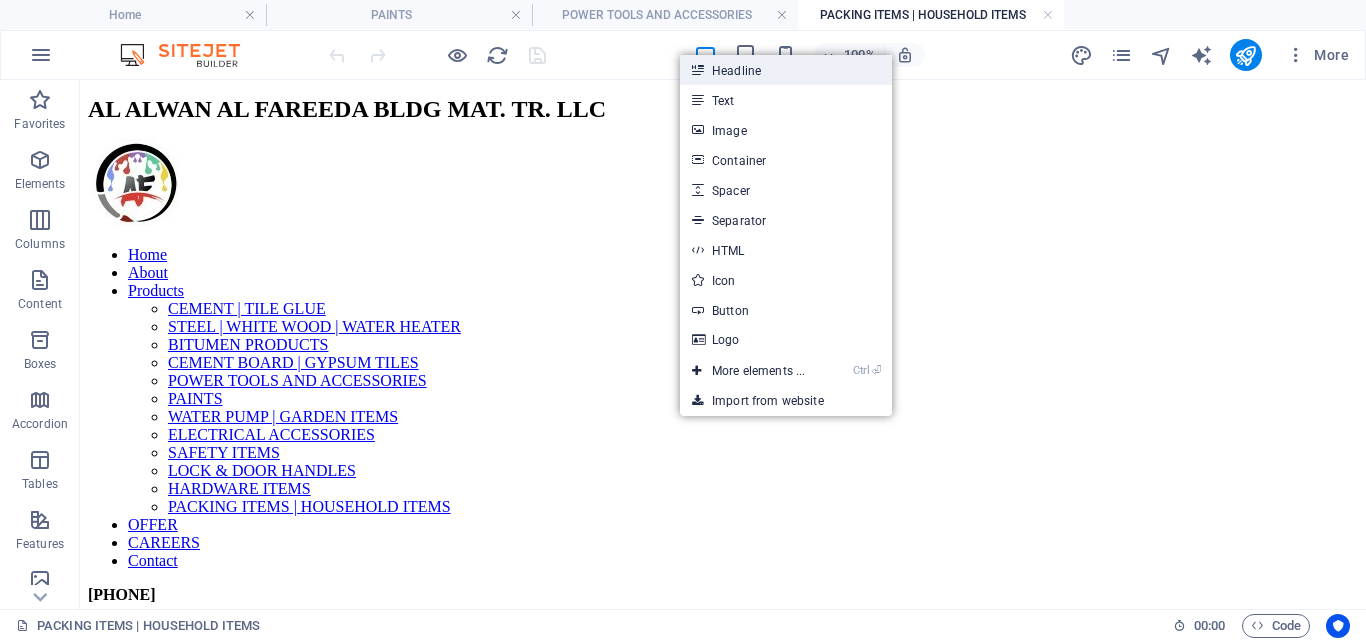 click on "Headline" at bounding box center [786, 70] 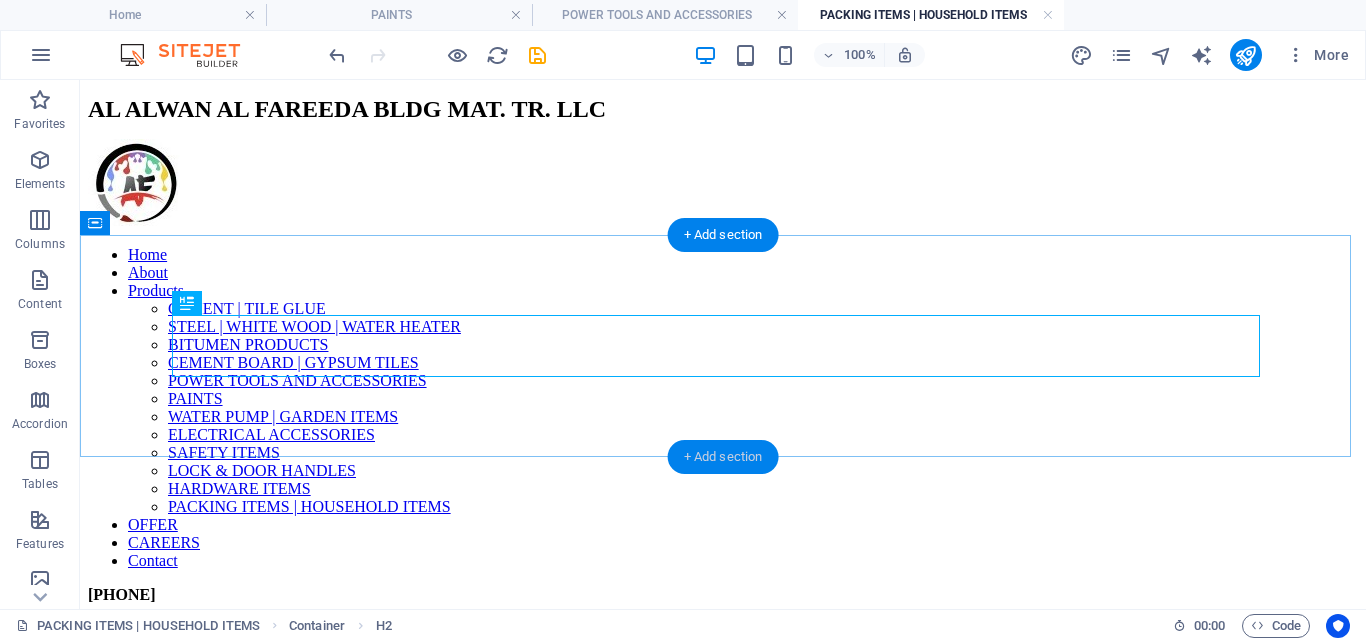 click on "+ Add section" at bounding box center (723, 457) 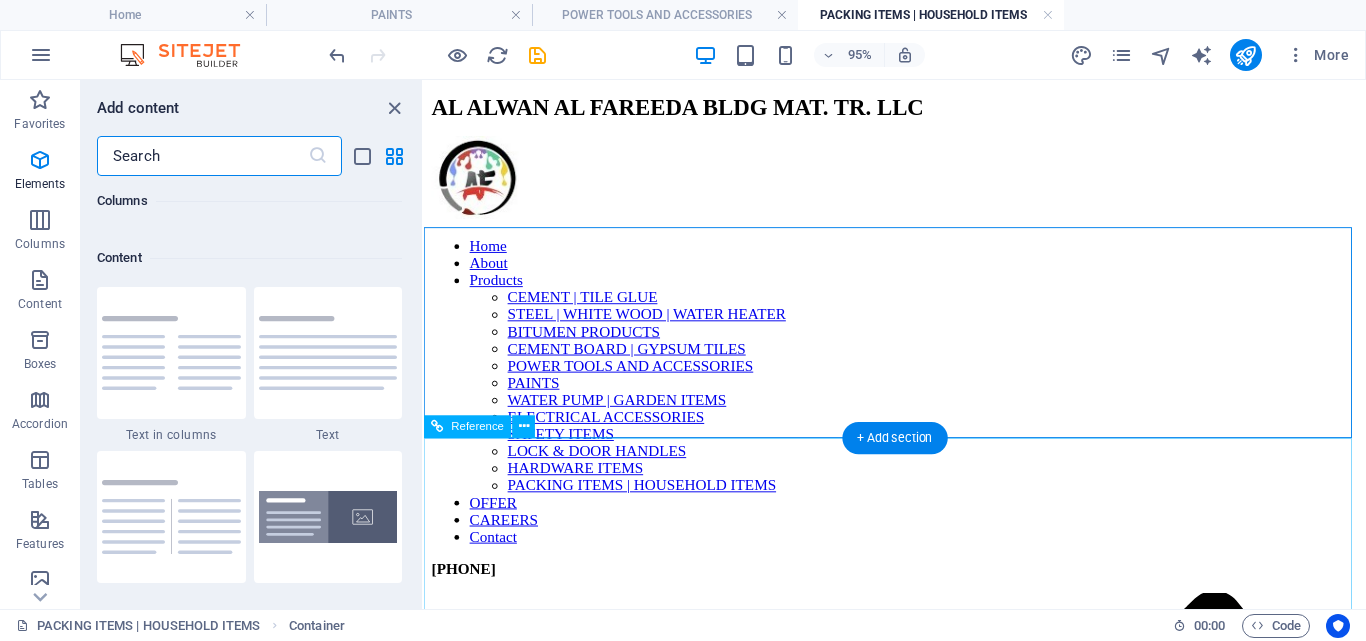 scroll, scrollTop: 3663, scrollLeft: 0, axis: vertical 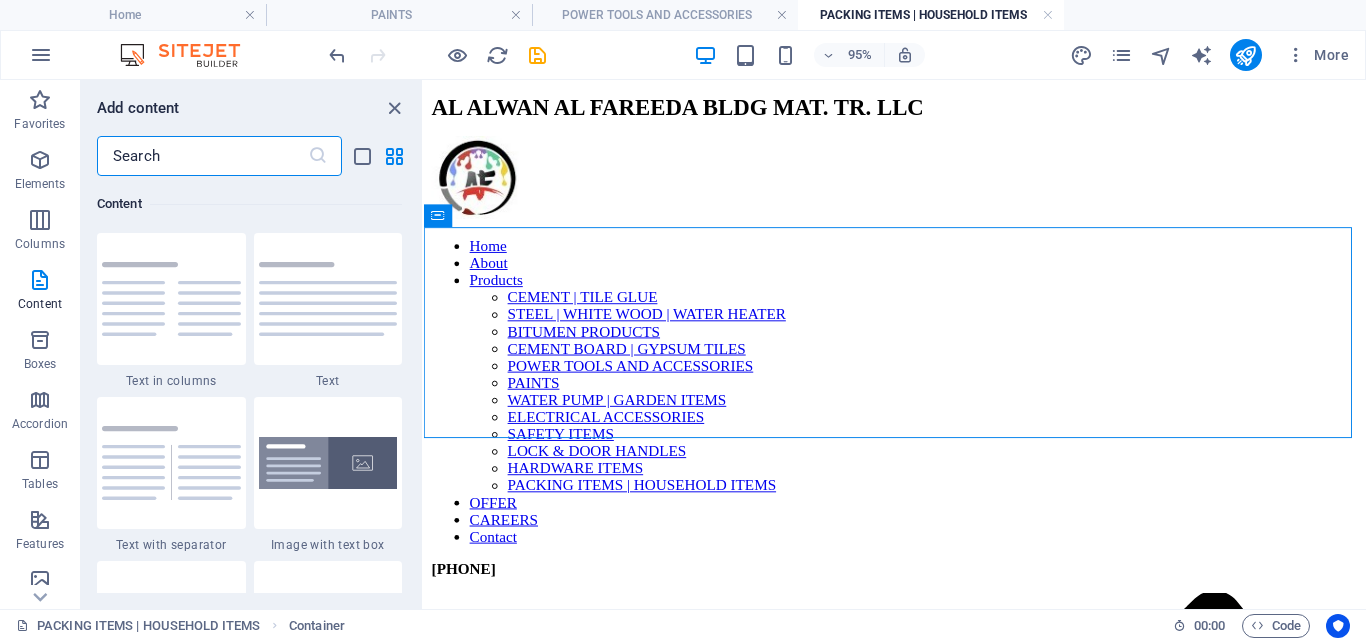 click at bounding box center (202, 156) 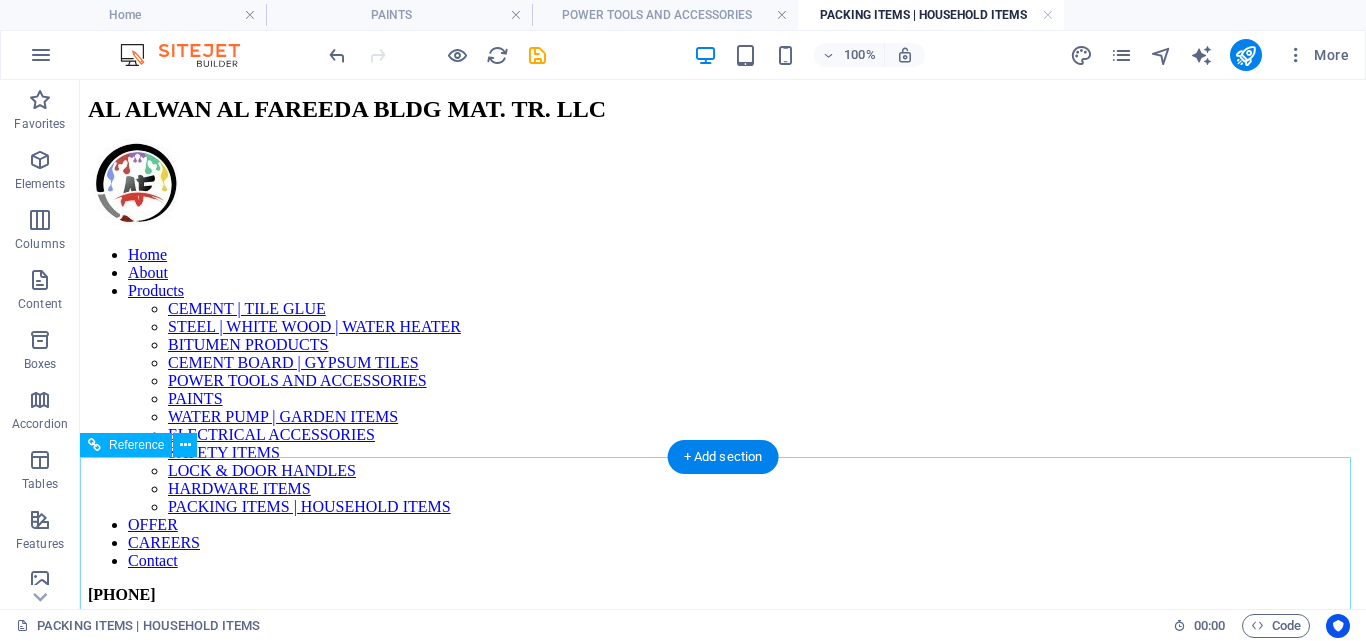 click on "AL ALWAN AL FAREEDA BLDG. MAT. TR. LLC Contact AL ALWAN AL FAREEDA BLDG.MAT. TRDG. LLC AL NABBAH AL NABBAH SHARJAH , PO BOX 5153 Phone: [PHONE] [EMAIL] [WEBSITE] Information Hotline: [PHONE] About us FAQ Legal notice Privacy Follow us Facebook Instagram Tiktok threads Youtube" at bounding box center [723, 2730] 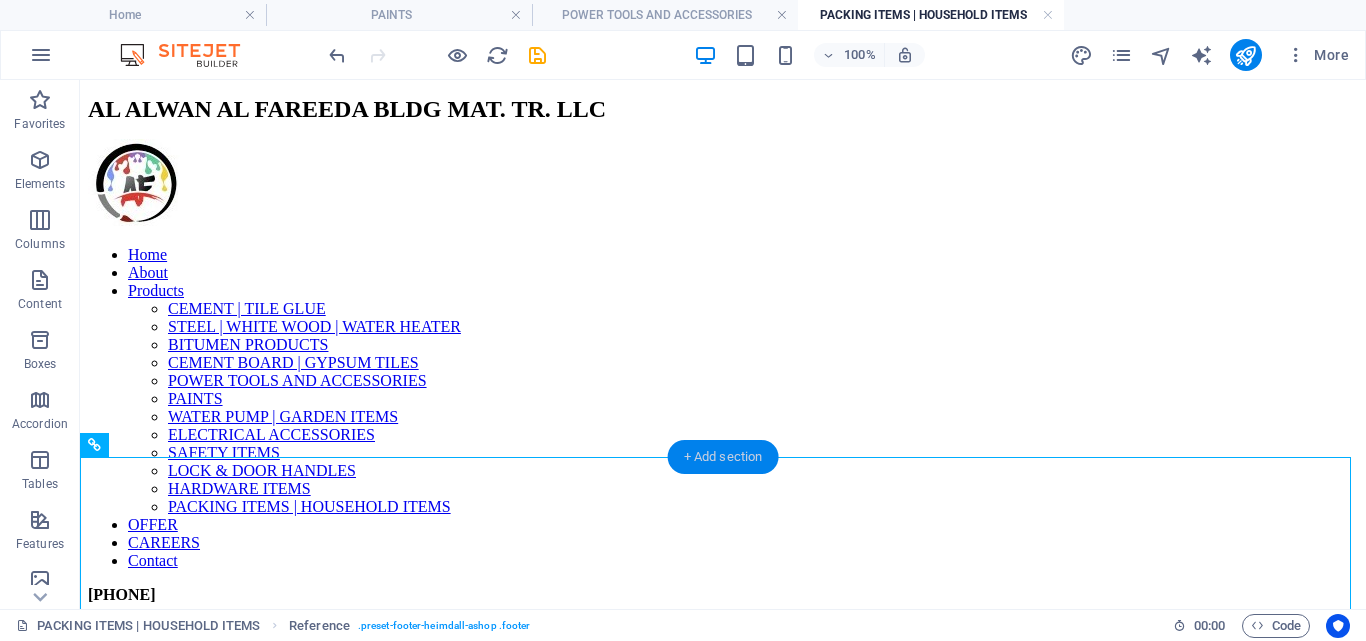 click on "+ Add section" at bounding box center (723, 457) 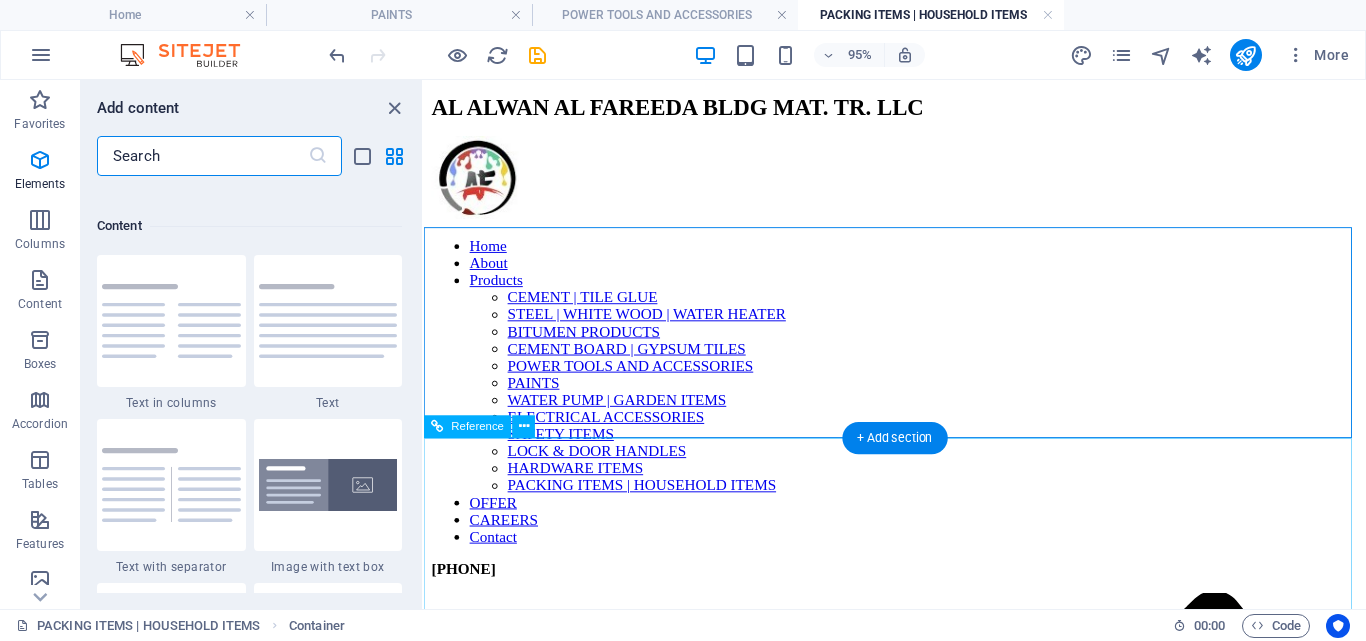 scroll, scrollTop: 3663, scrollLeft: 0, axis: vertical 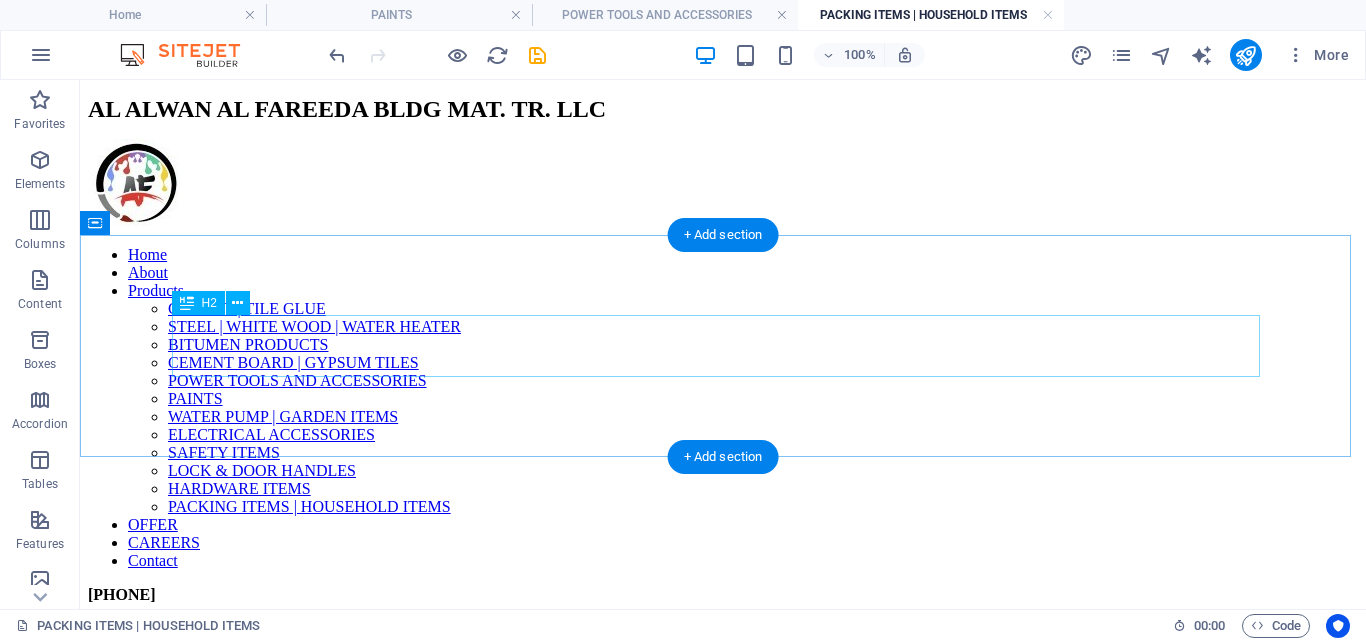 click on "New headline" at bounding box center (723, 2319) 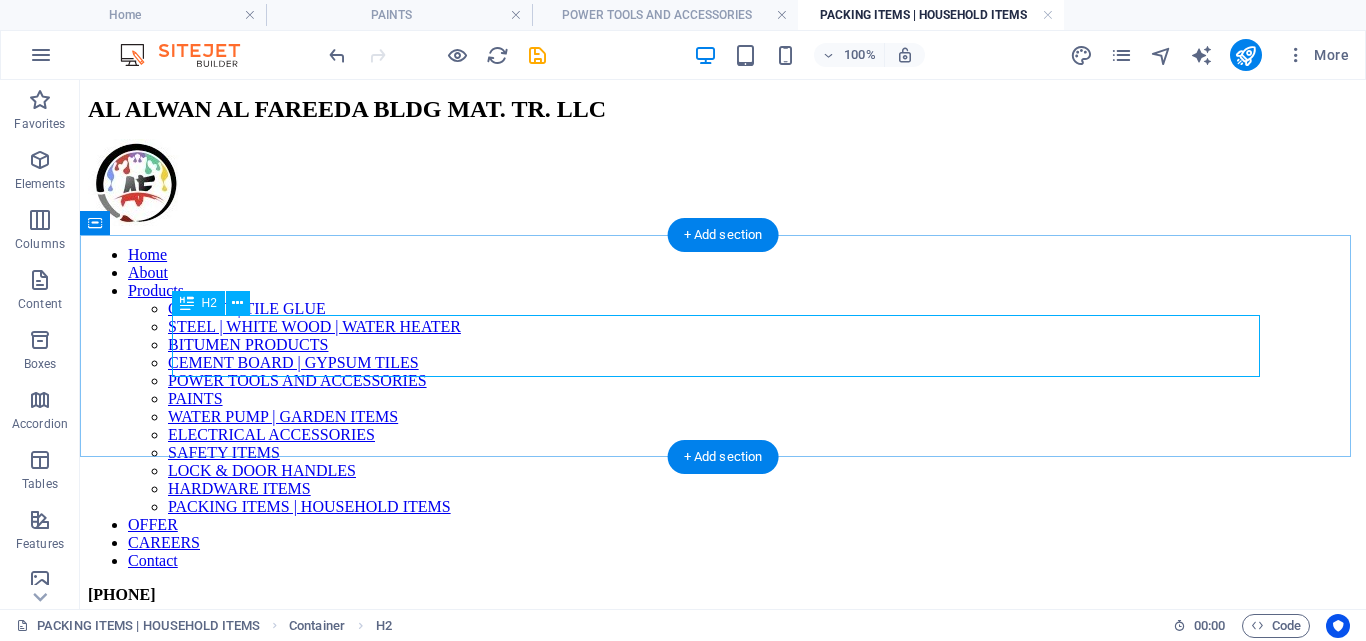 click on "New headline" at bounding box center (723, 2319) 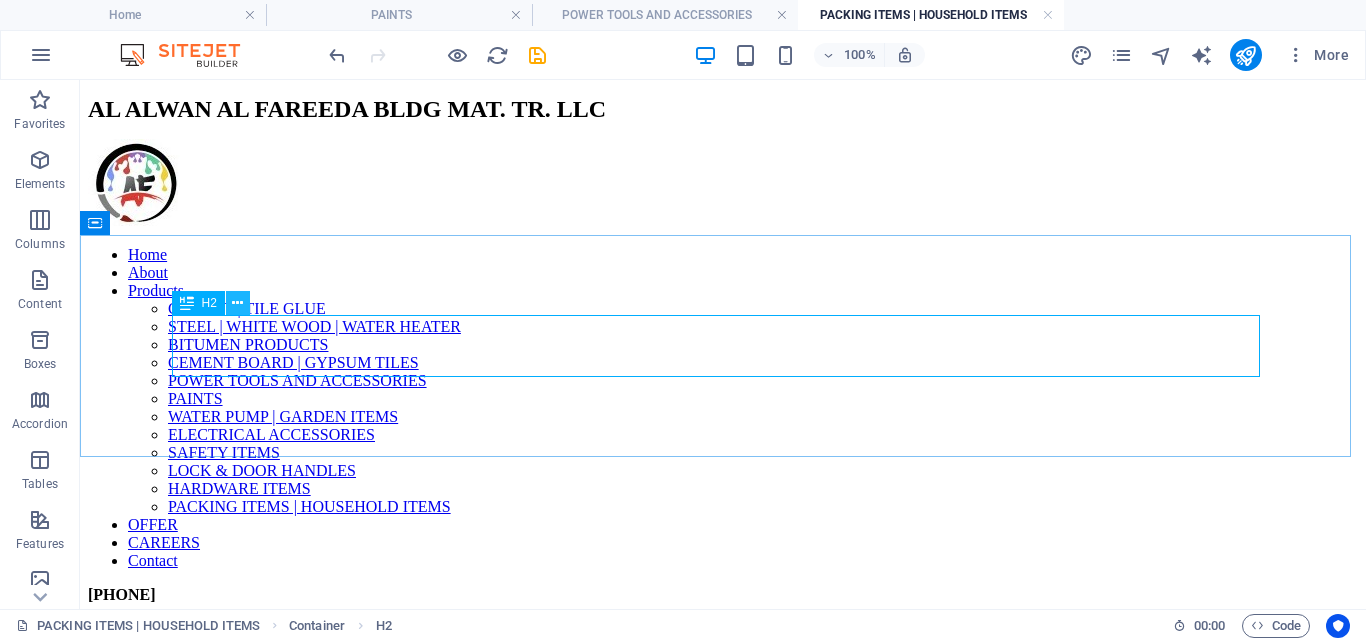 click at bounding box center (237, 303) 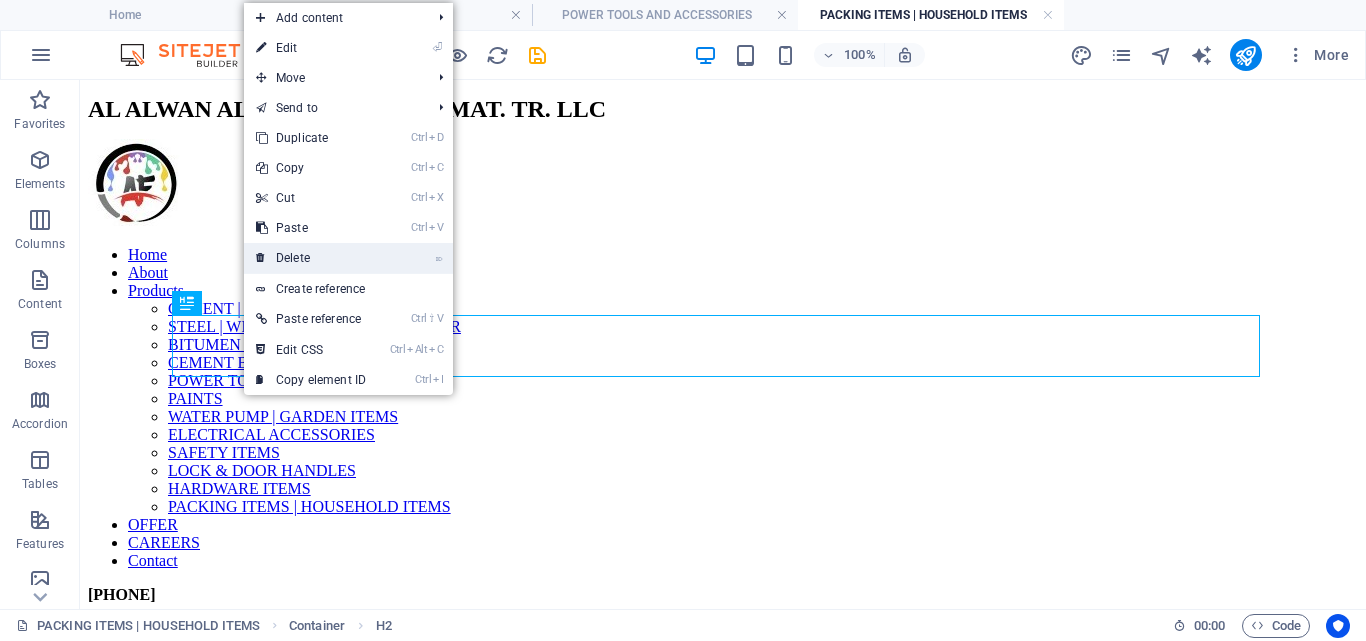 click on "⌦  Delete" at bounding box center (311, 258) 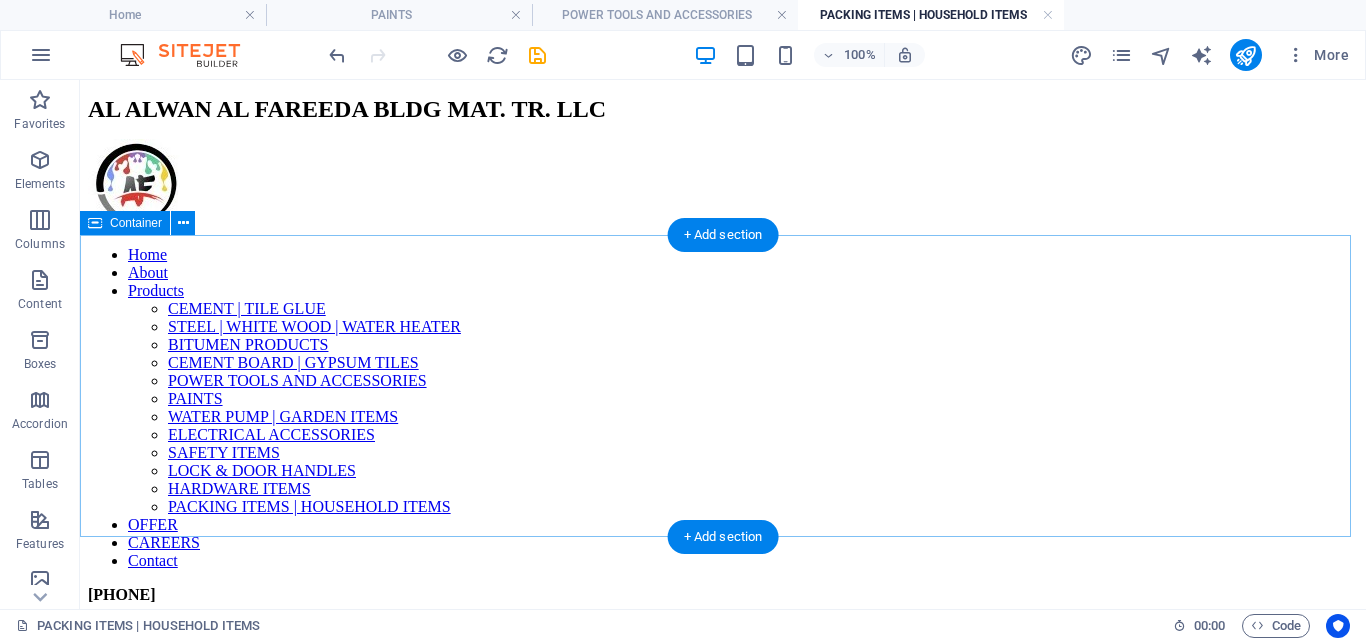 click on "Drop content here or  Add elements  Paste clipboard" at bounding box center [723, 2357] 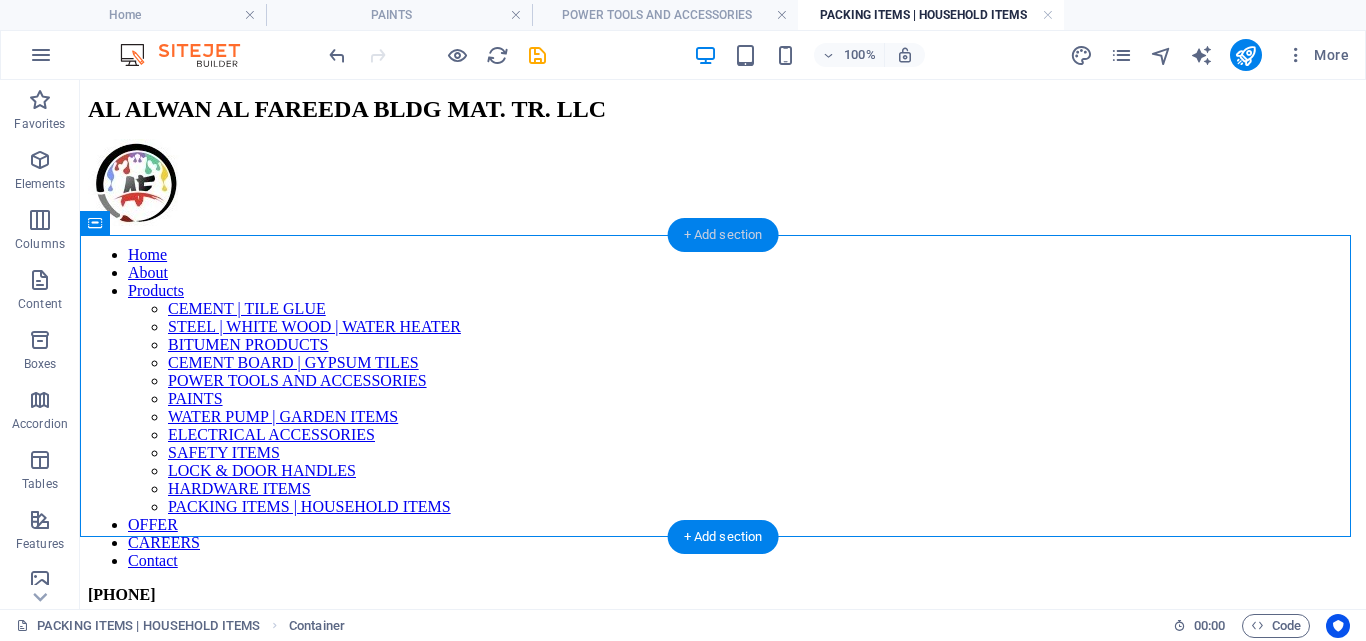 click on "+ Add section" at bounding box center [723, 235] 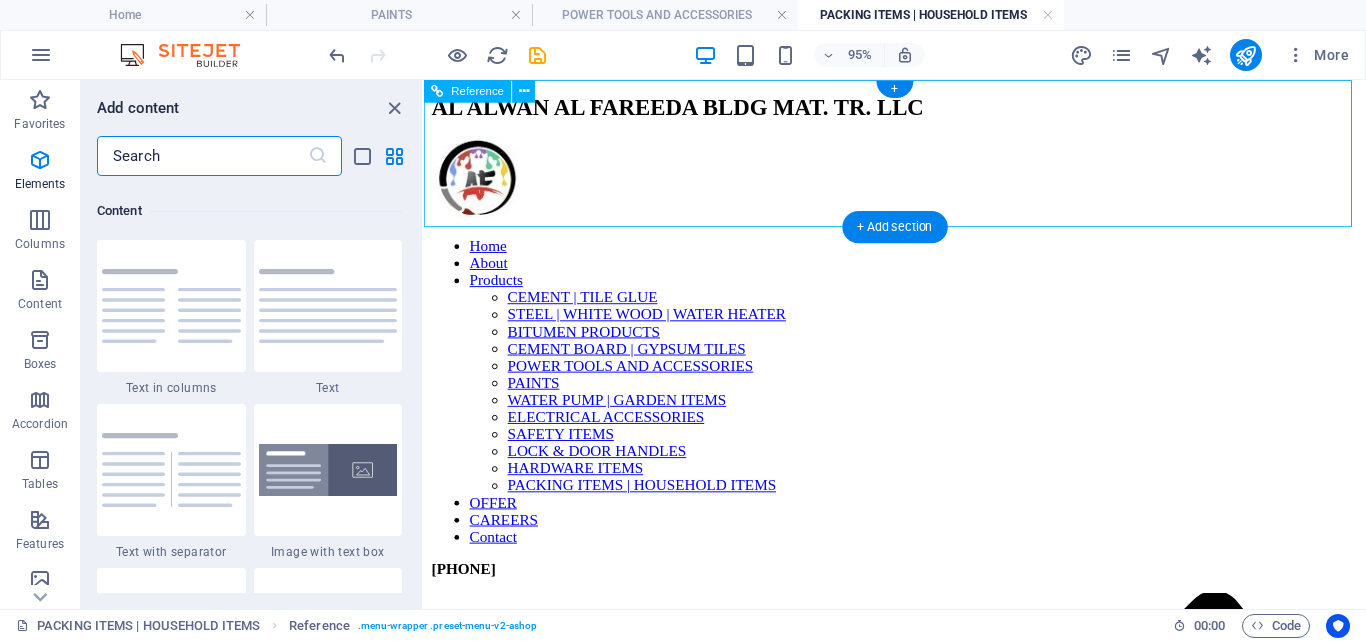 scroll, scrollTop: 3663, scrollLeft: 0, axis: vertical 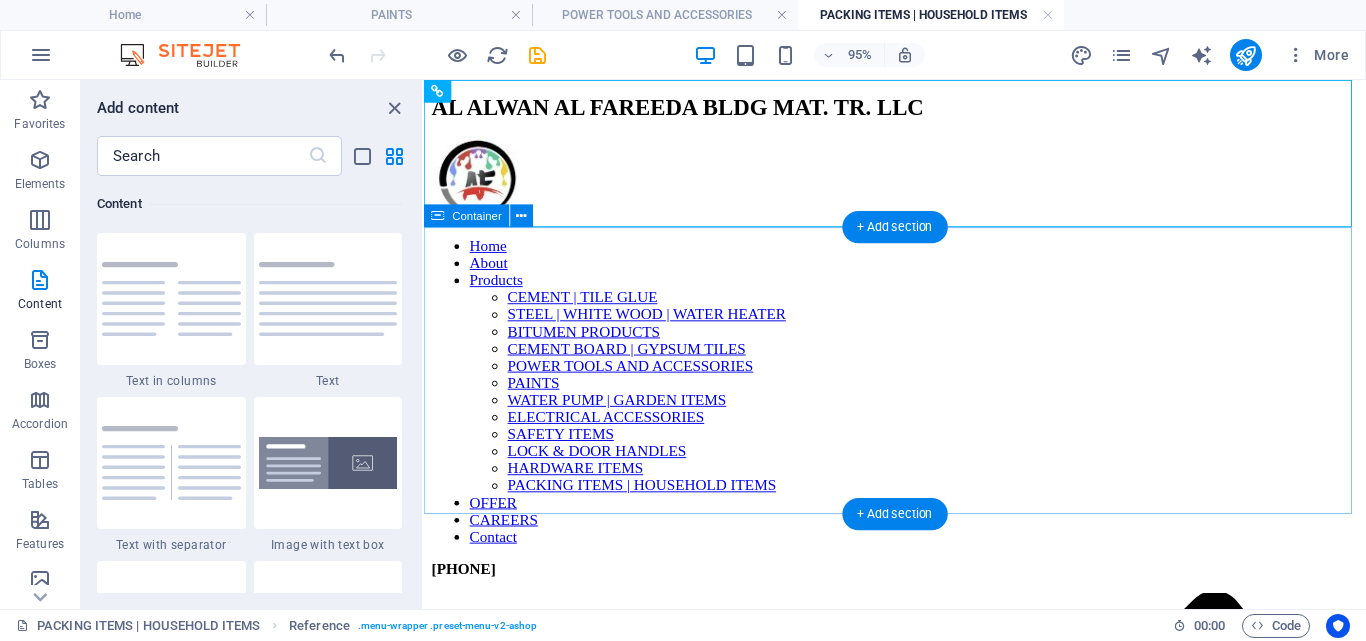 click on "Add elements" at bounding box center [861, 1998] 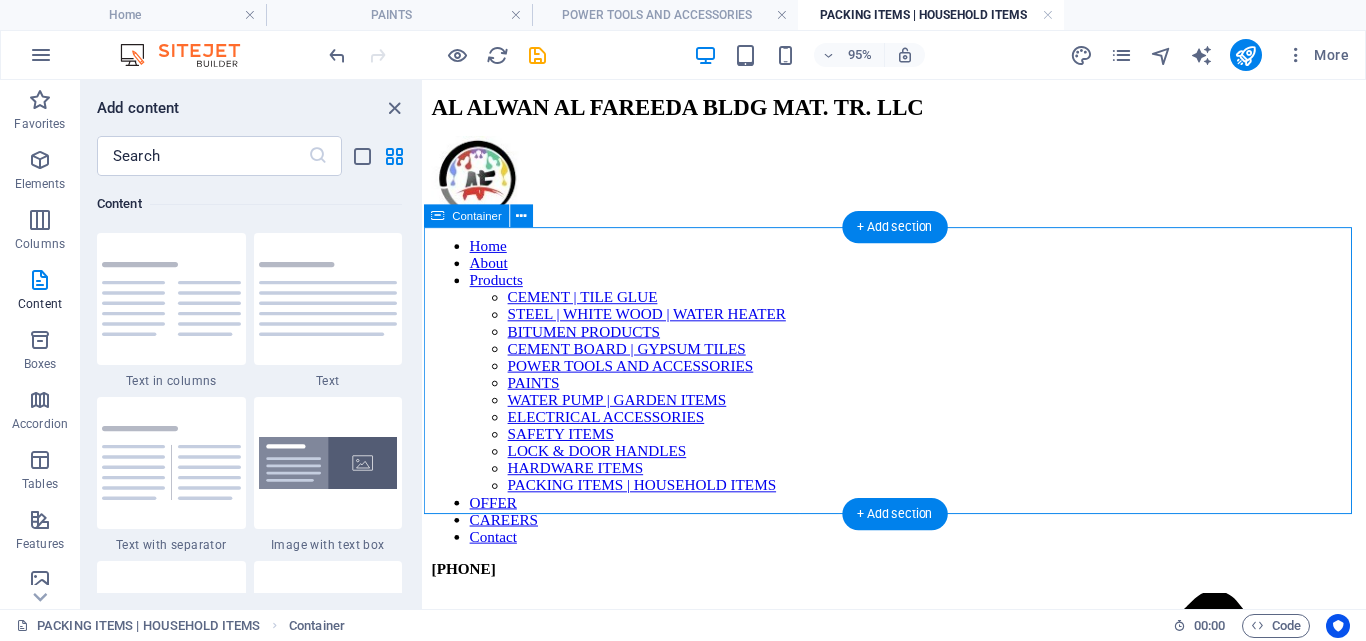 click on "Drop content here or  Add elements  Paste clipboard" at bounding box center [920, 1968] 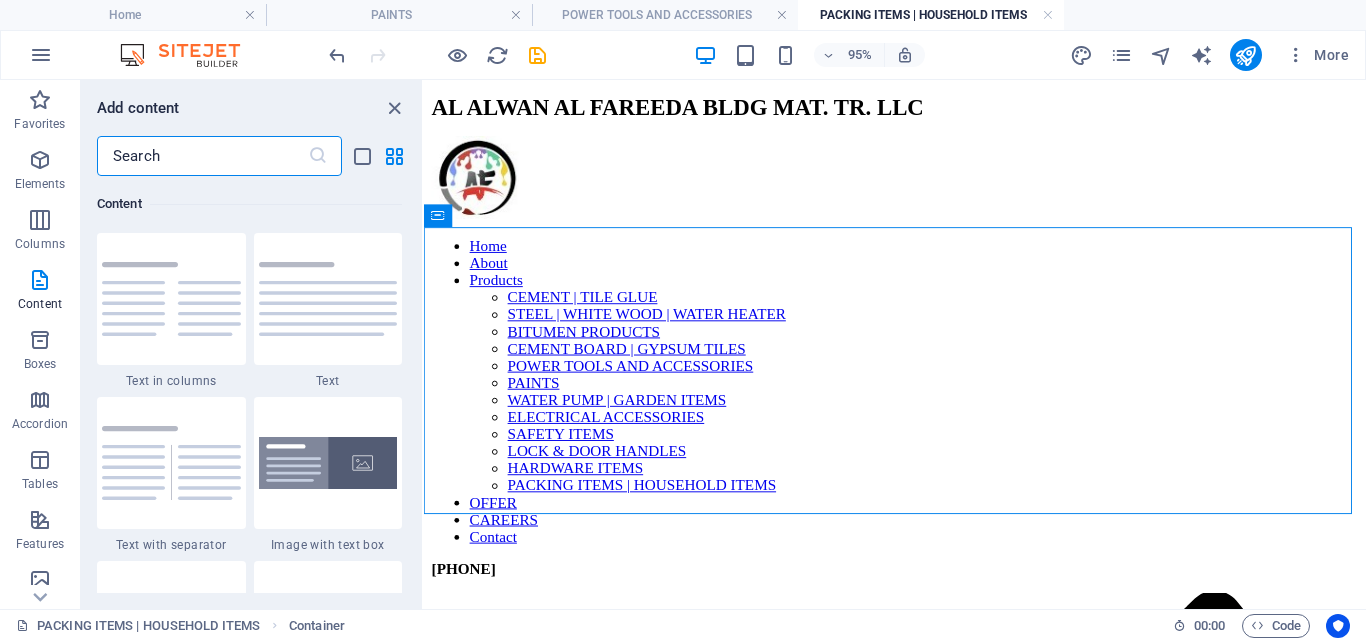 click at bounding box center (202, 156) 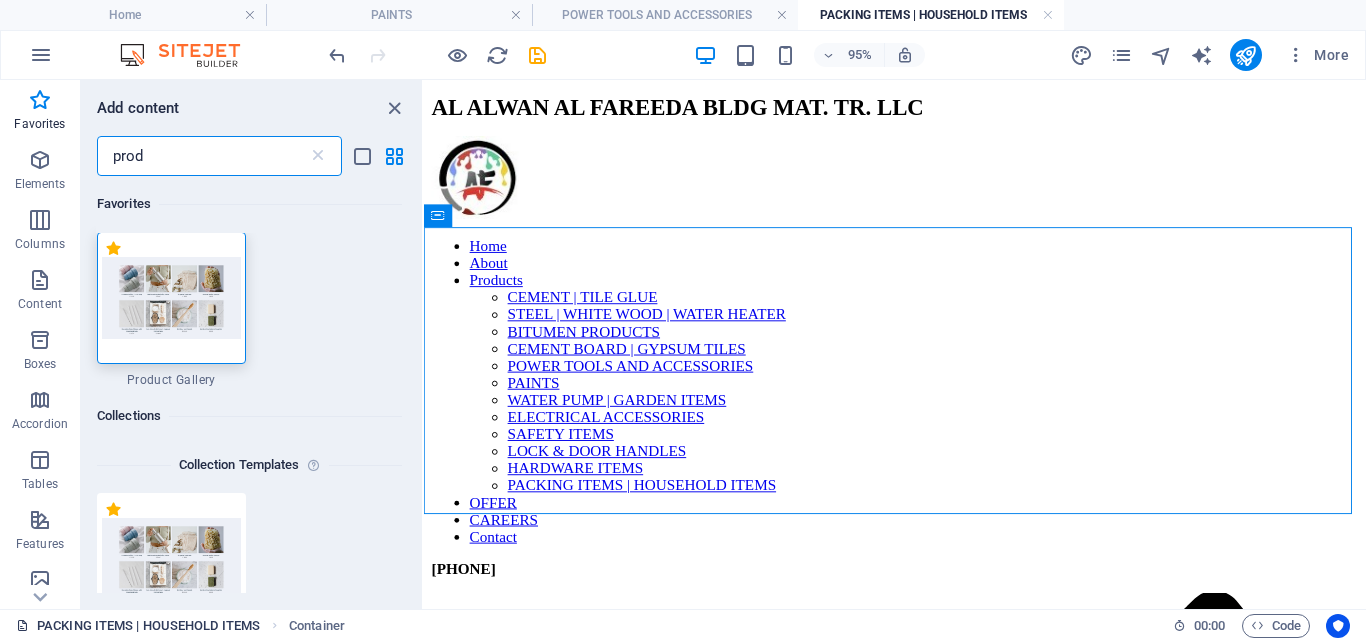 scroll, scrollTop: 0, scrollLeft: 0, axis: both 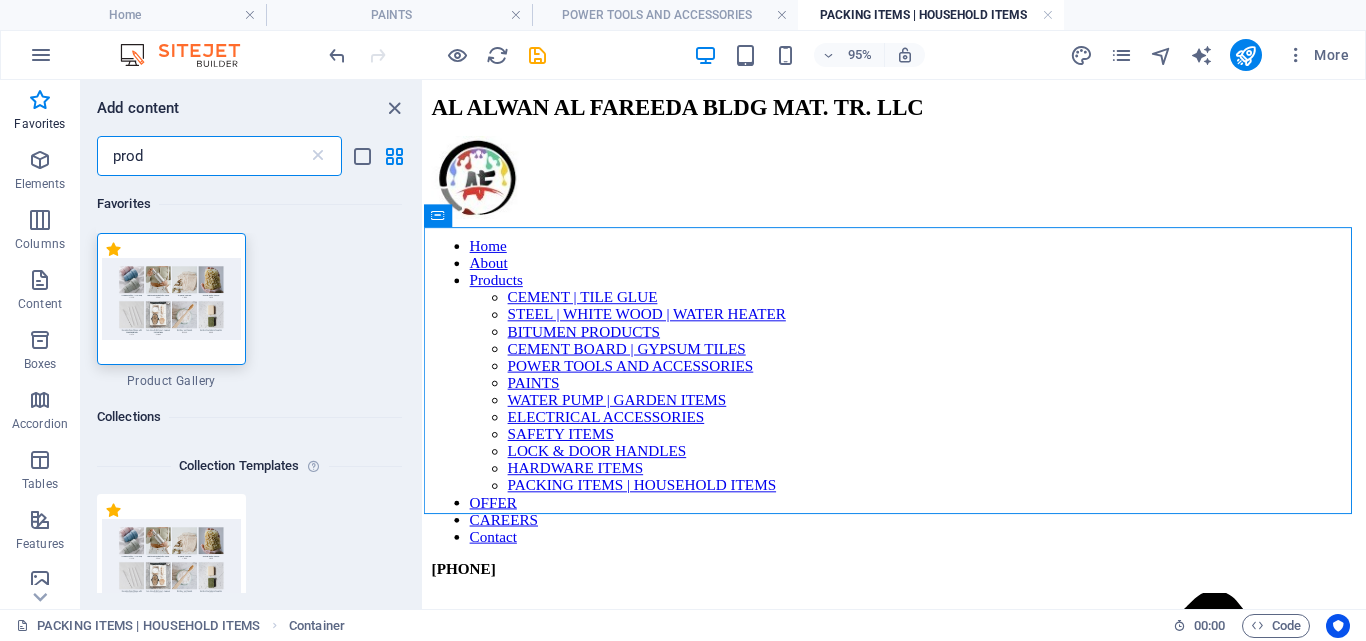 type on "prod" 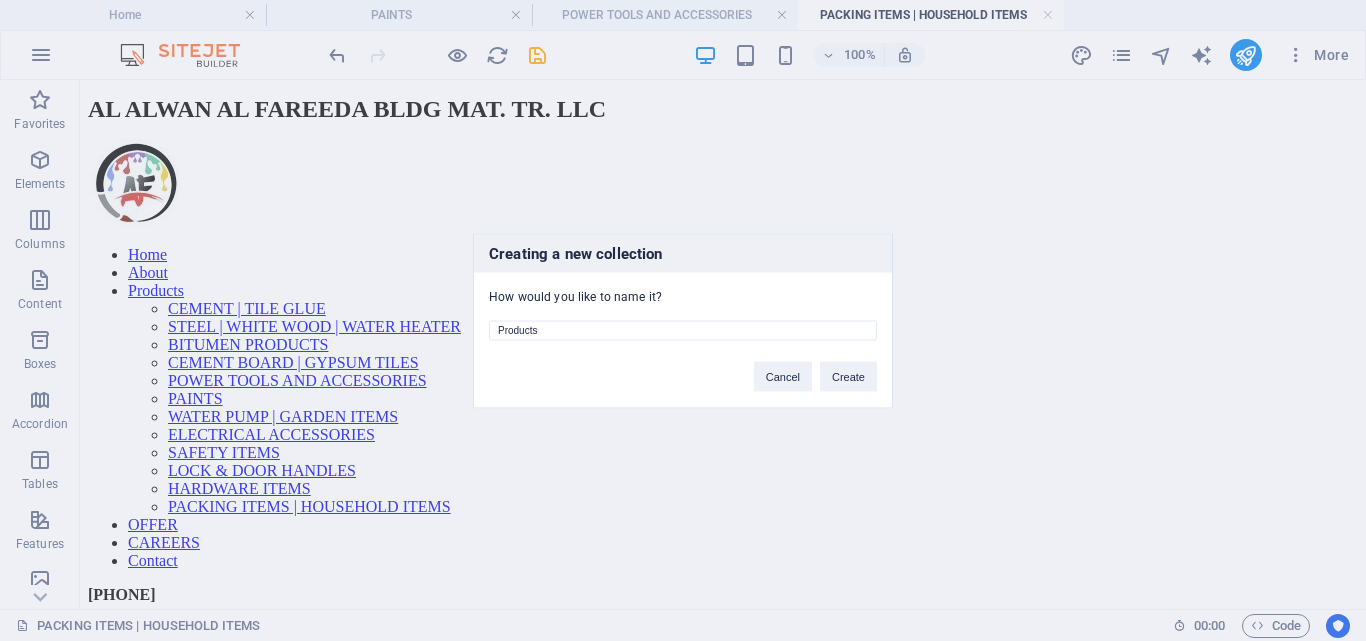 drag, startPoint x: 669, startPoint y: 335, endPoint x: 377, endPoint y: 315, distance: 292.68414 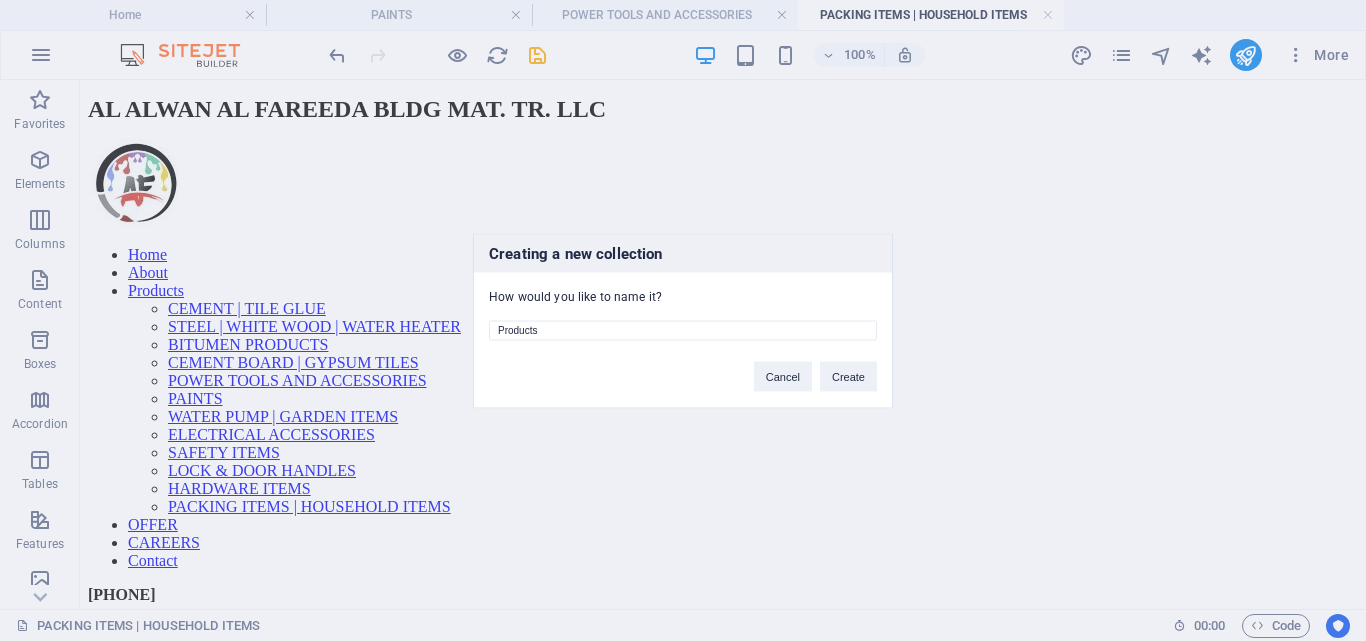 type on "p" 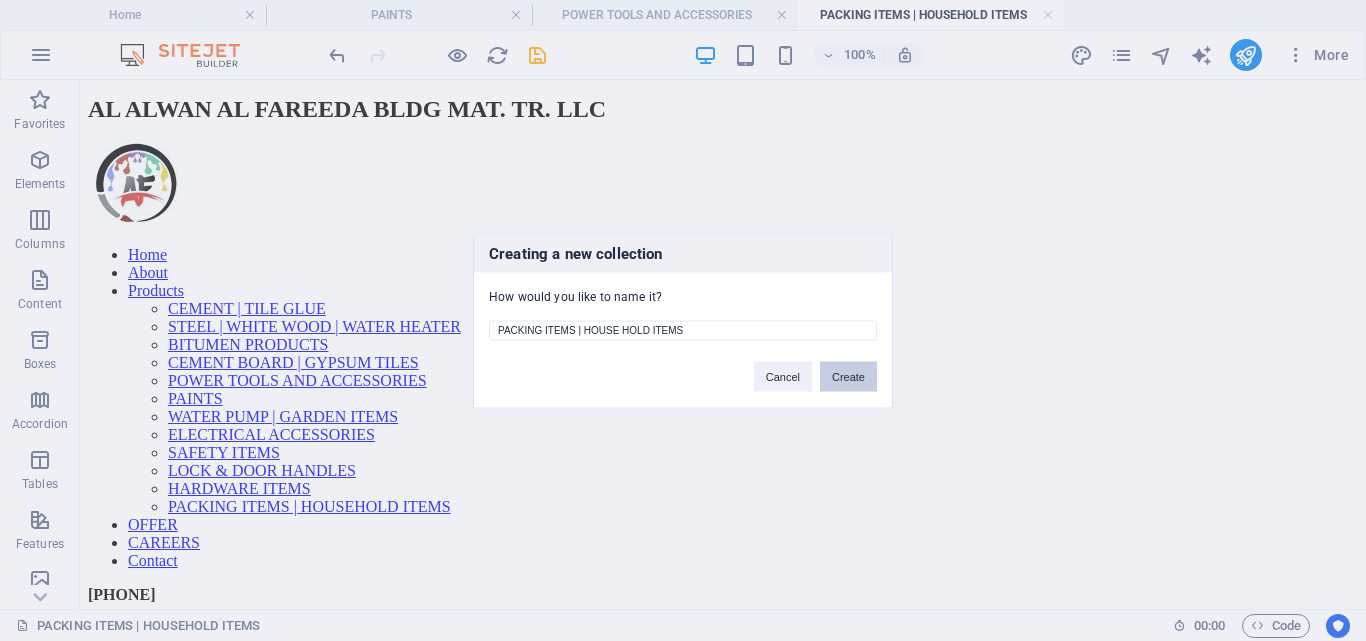 type on "PACKING ITEMS | HOUSE HOLD ITEMS" 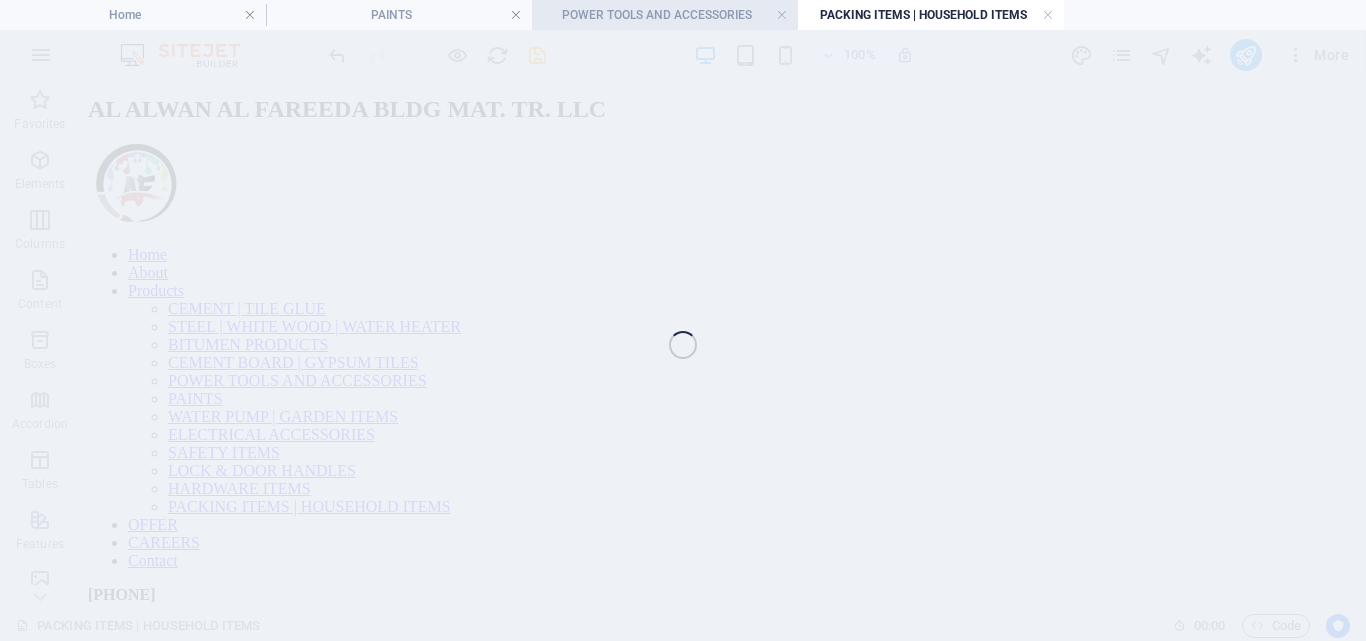 click on "POWER TOOLS AND ACCESSORIES" at bounding box center (665, 15) 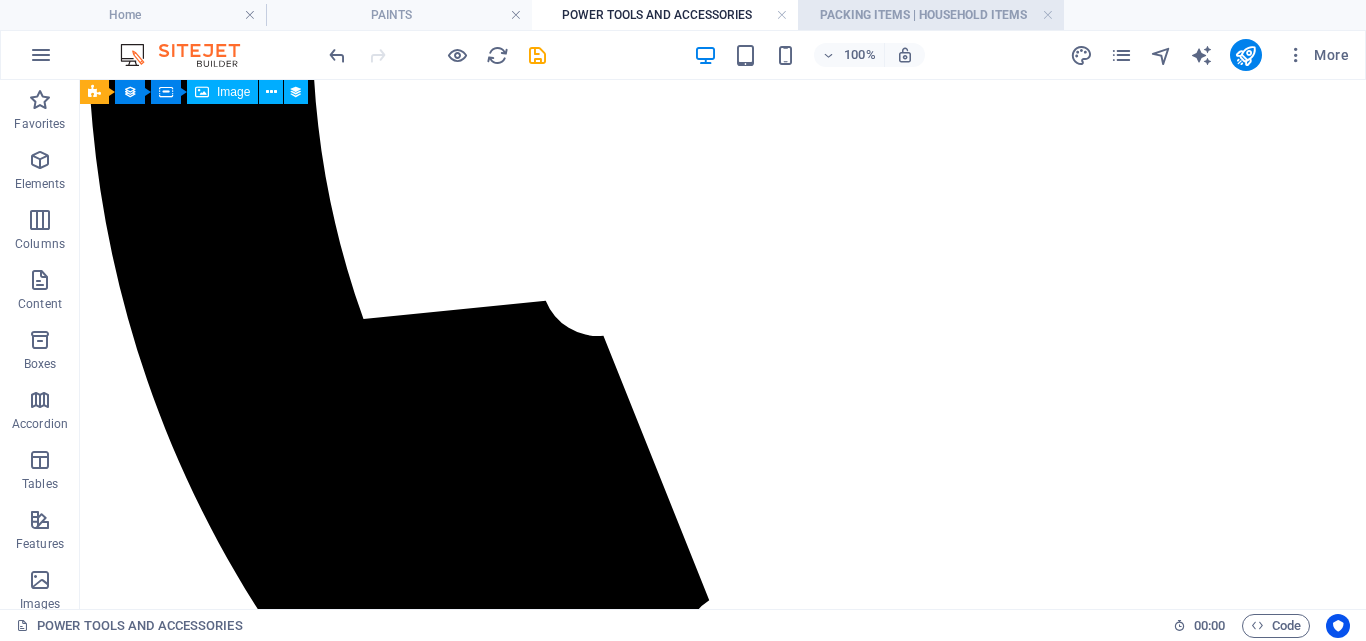 click on "PACKING ITEMS | HOUSEHOLD ITEMS" at bounding box center (931, 15) 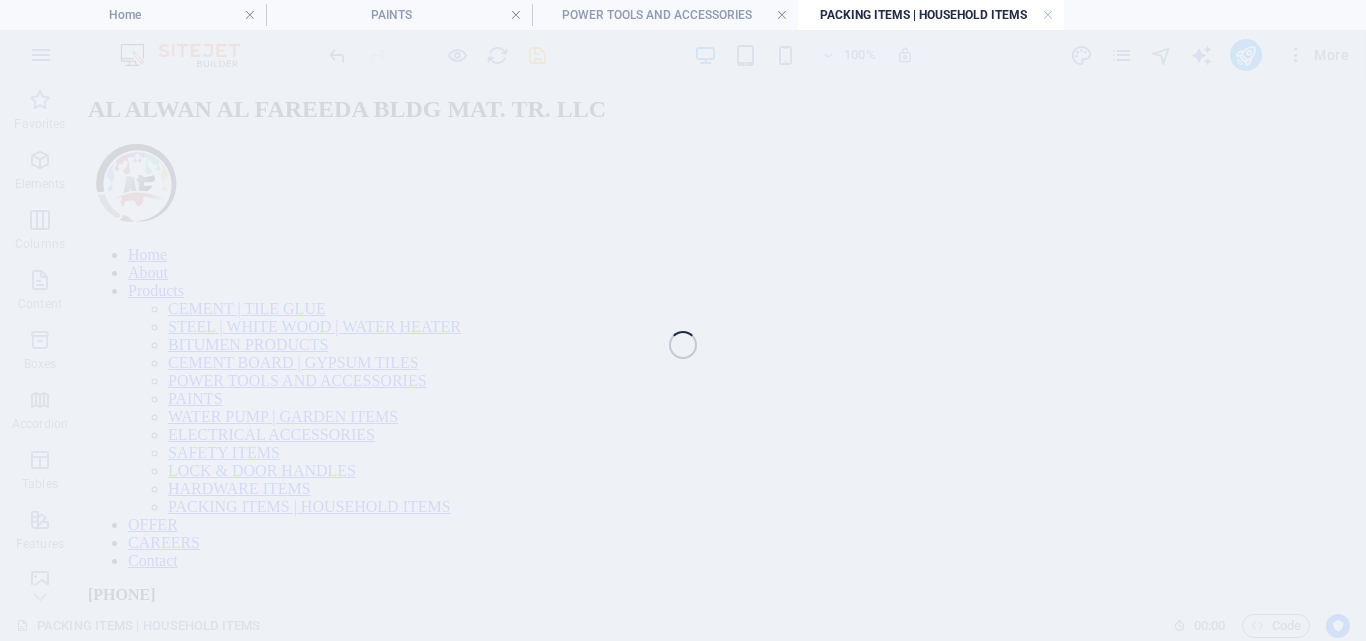 scroll, scrollTop: 0, scrollLeft: 0, axis: both 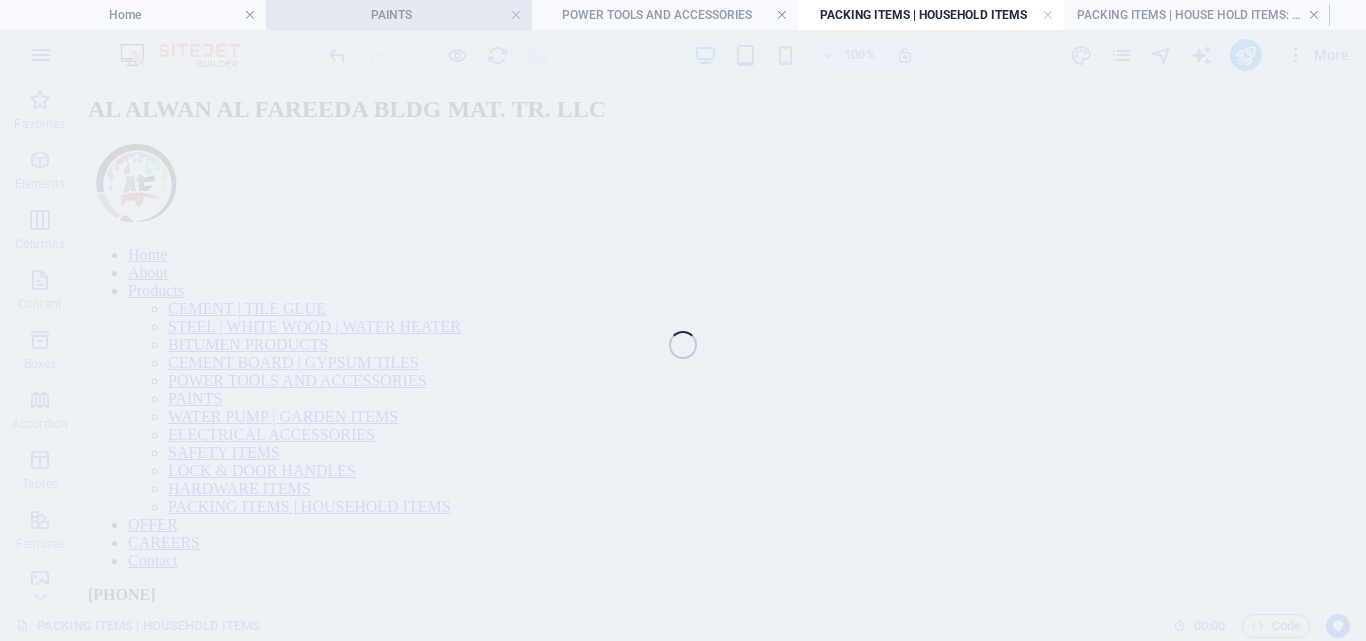 click on "PAINTS" at bounding box center (399, 15) 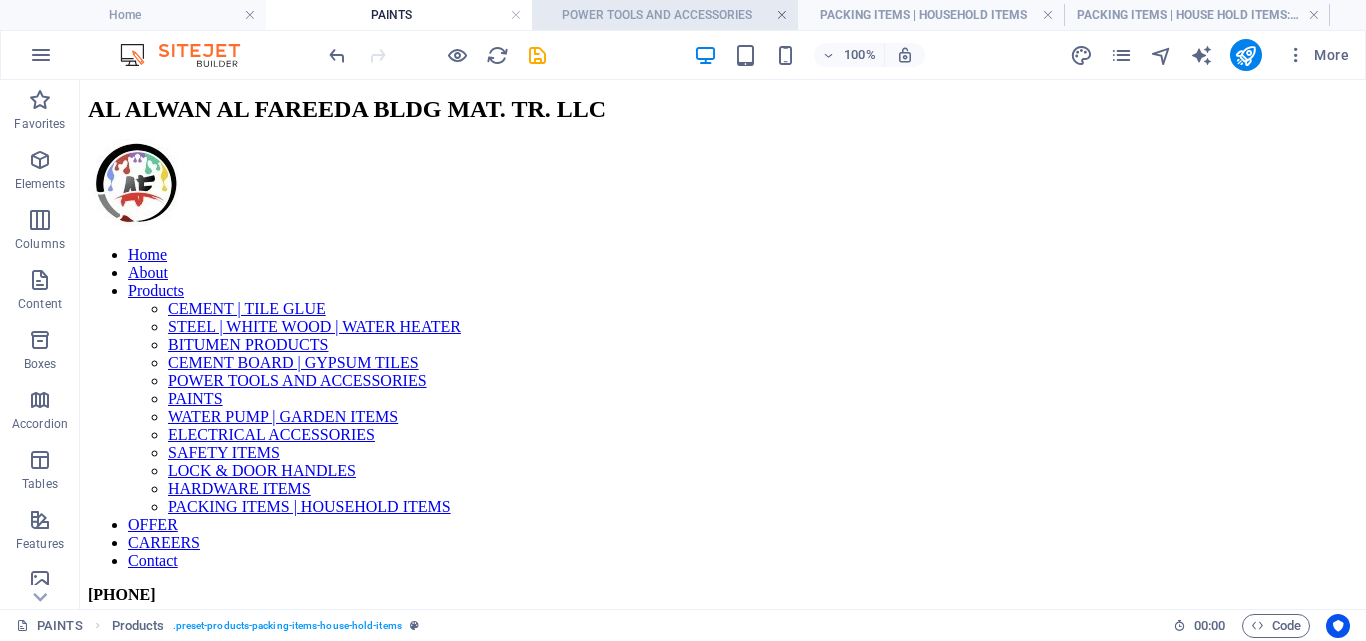 click at bounding box center [782, 15] 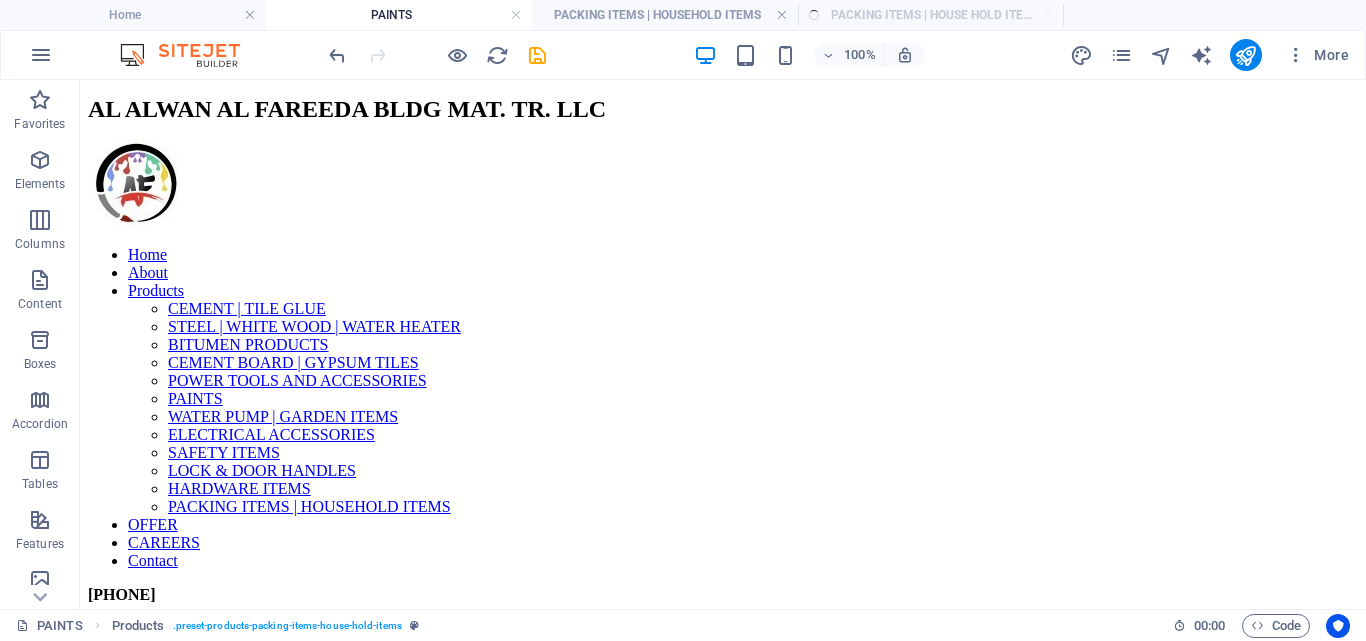 click on "Home PAINTS PACKING ITEMS | HOUSEHOLD ITEMS PACKING ITEMS | HOUSE HOLD ITEMS: Single Page Layout" at bounding box center (683, 15) 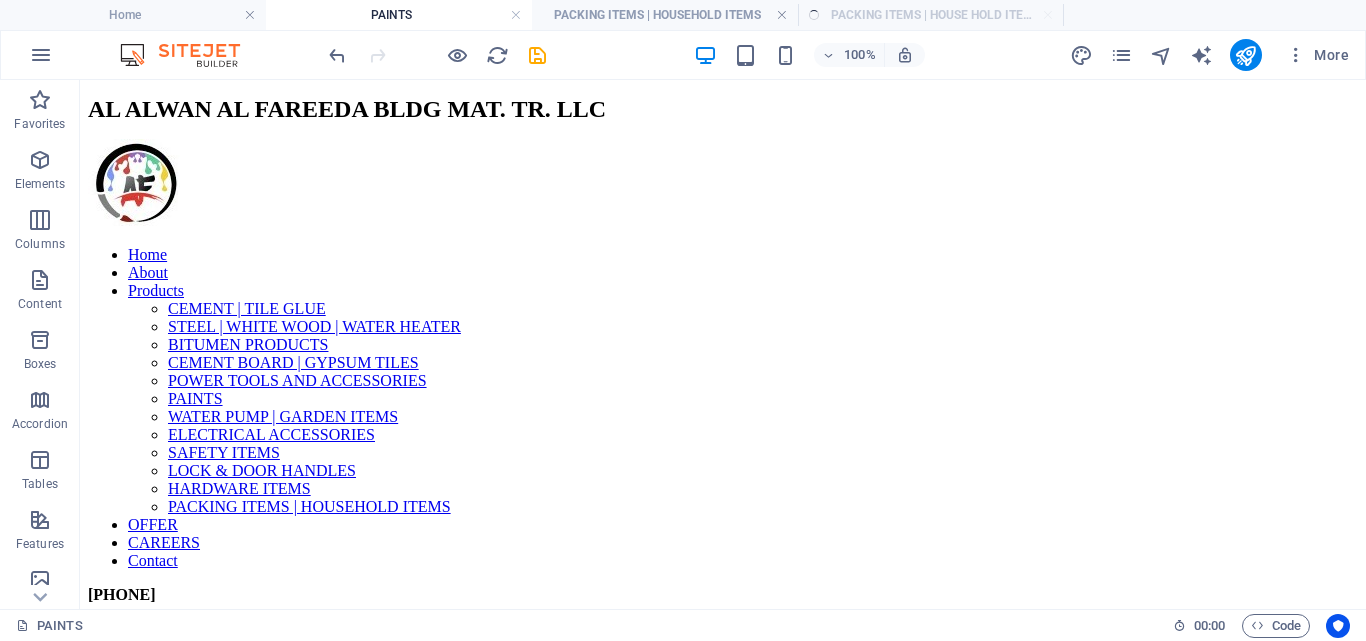 scroll, scrollTop: 0, scrollLeft: 0, axis: both 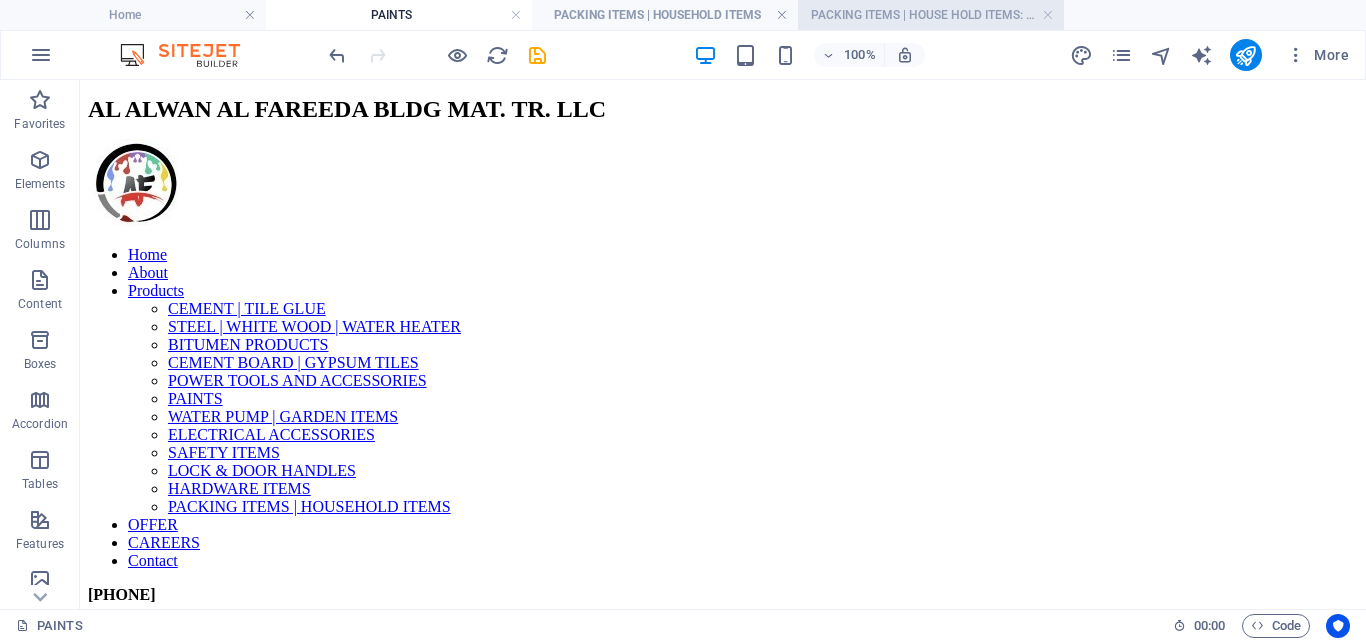 click on "PACKING ITEMS | HOUSE HOLD ITEMS: Single Page Layout" at bounding box center [931, 15] 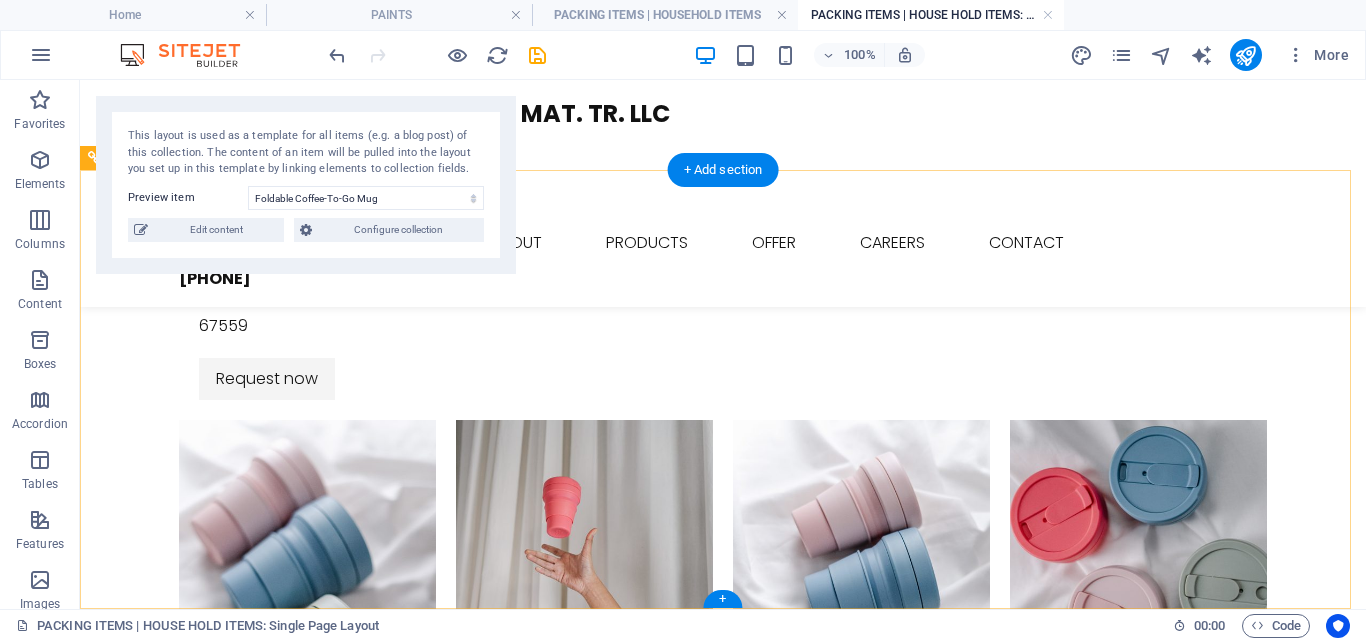 scroll, scrollTop: 589, scrollLeft: 0, axis: vertical 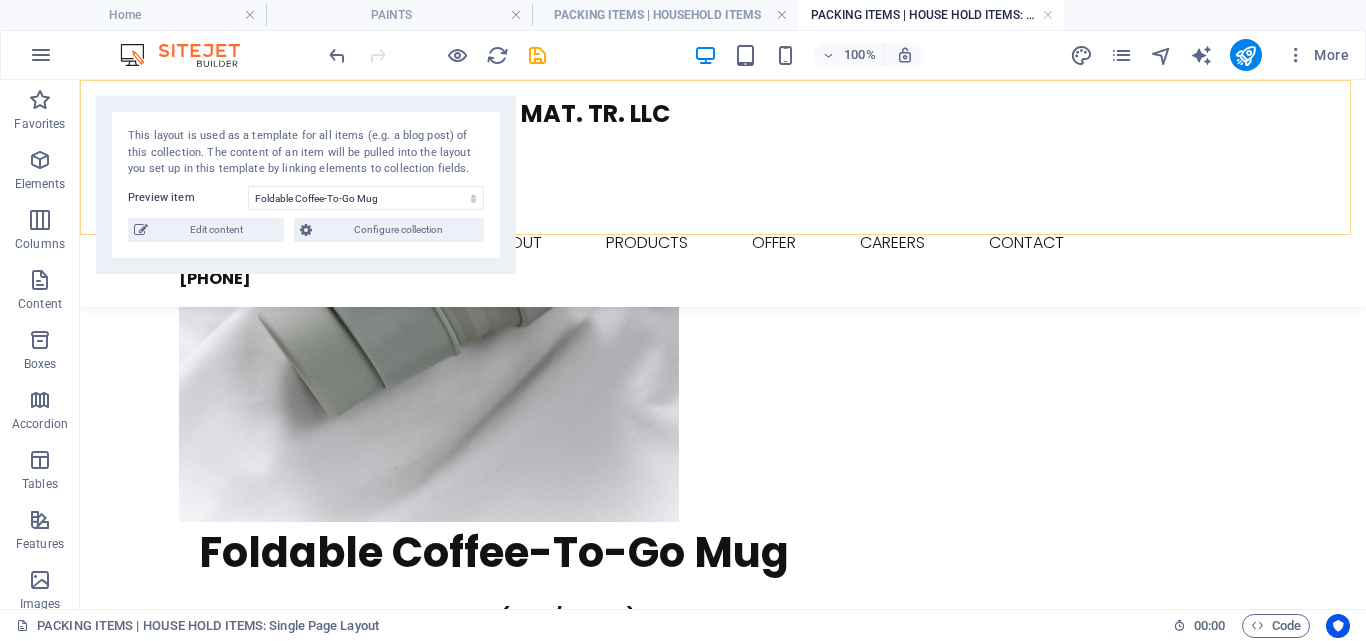 click on "AL ALWAN AL FAREEDA BLDG MAT. TR. LLC Home About Products CEMENT | TILE GLUE STEEL | WHITE WOOD | WATER HEATER BITUMEN PRODUCTS CEMENT BOARD | GYPSUM TILES POWER TOOLS AND ACCESSORIES PAINTS WATER PUMP | GARDEN ITEMS ELECTRICAL ACCESSORIES SAFETY ITEMS LOCK & DOOR HANDLES HARDWARE ITEMS PACKING ITEMS | HOUSEHOLD ITEMS OFFER CAREERS Contact +971 50 865 9615" at bounding box center [723, 193] 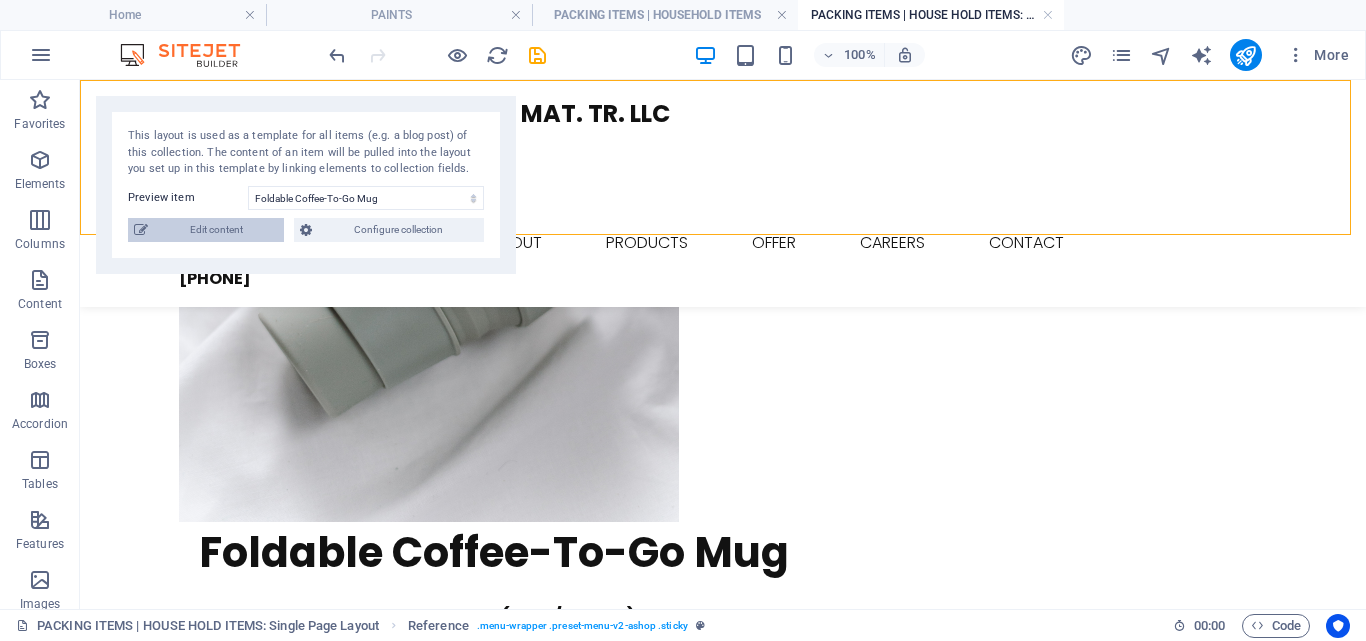 click on "Edit content" at bounding box center [216, 230] 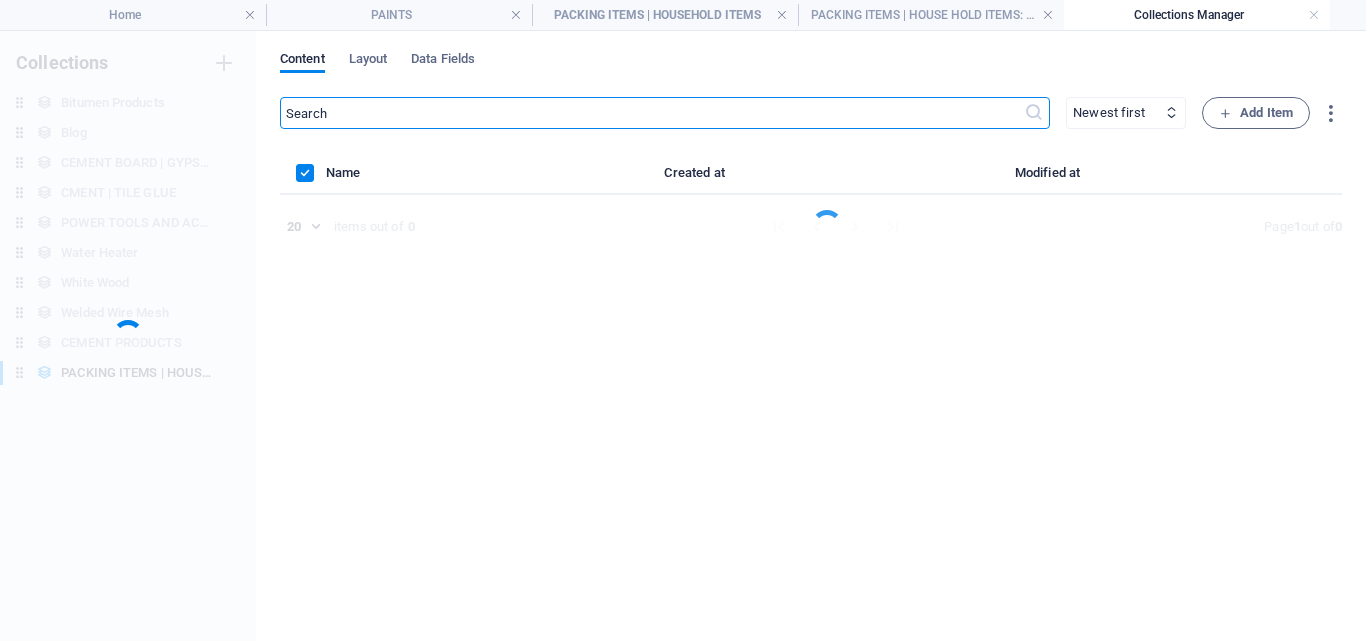 scroll, scrollTop: 0, scrollLeft: 0, axis: both 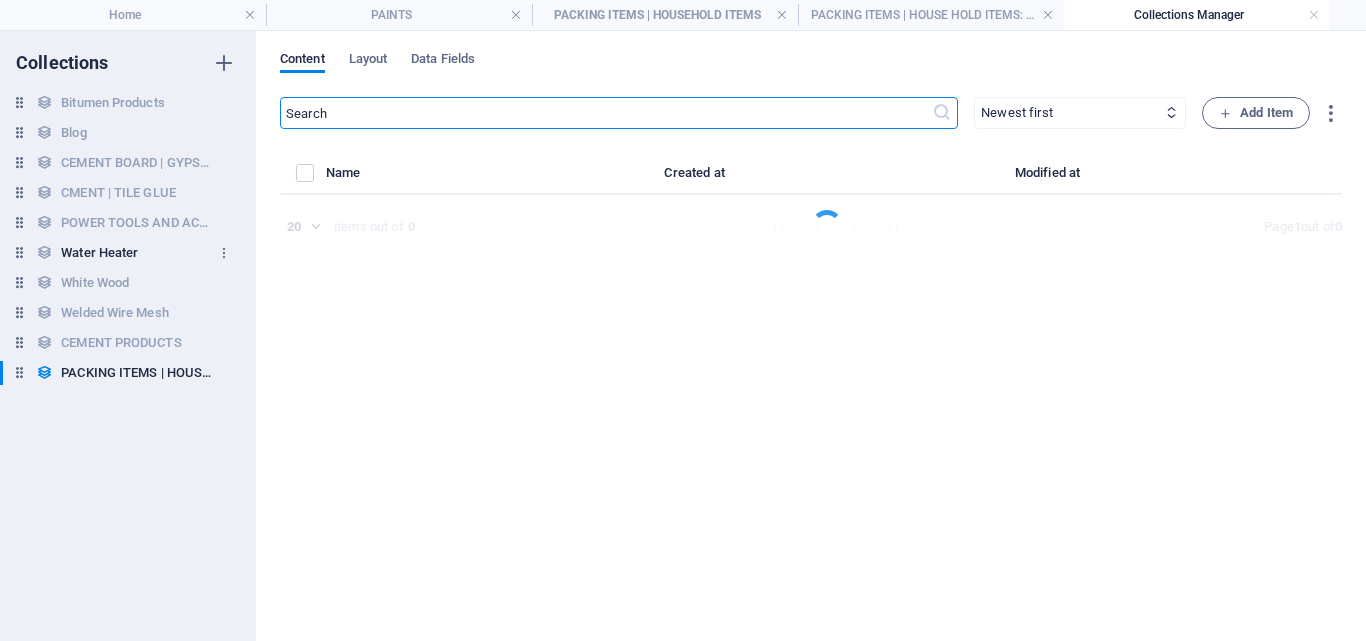 select on "Out of stock" 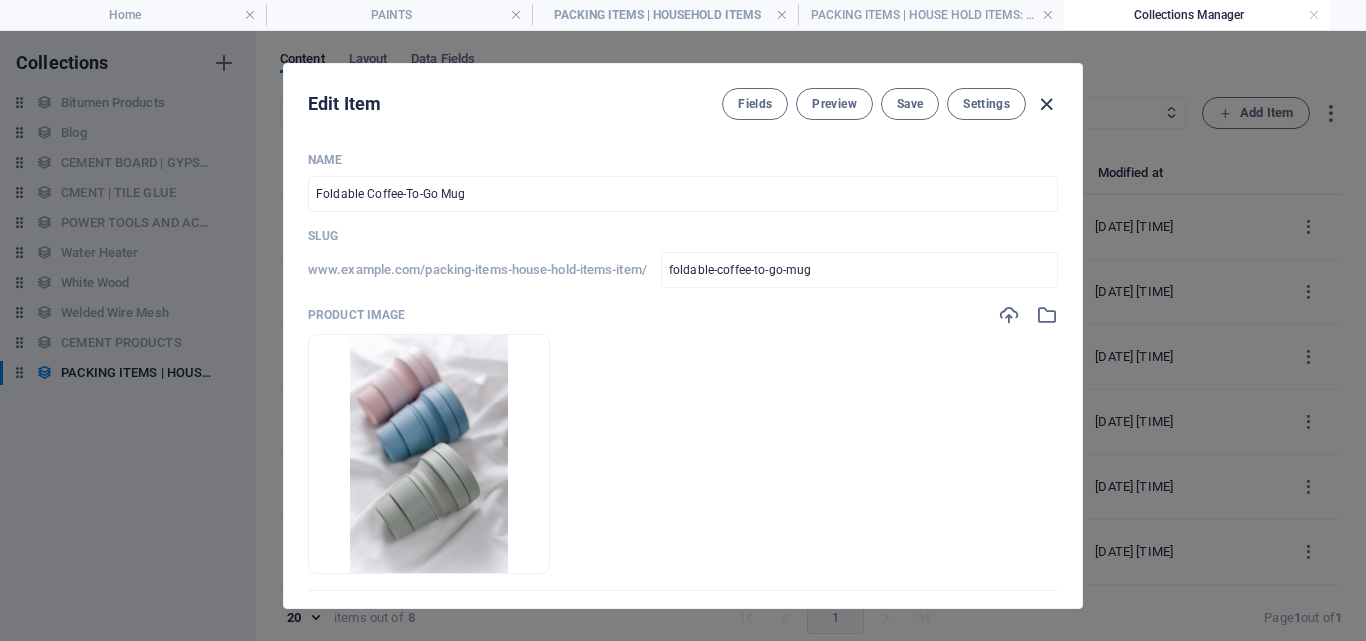click at bounding box center [1046, 104] 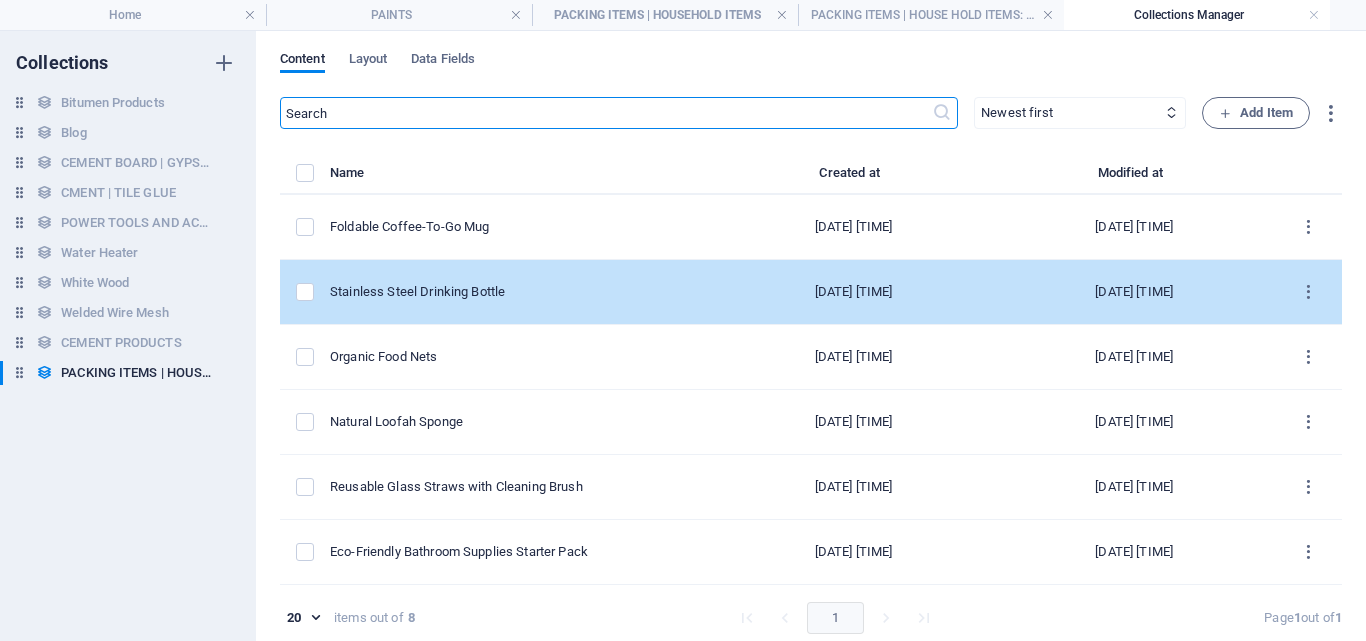 scroll, scrollTop: 129, scrollLeft: 0, axis: vertical 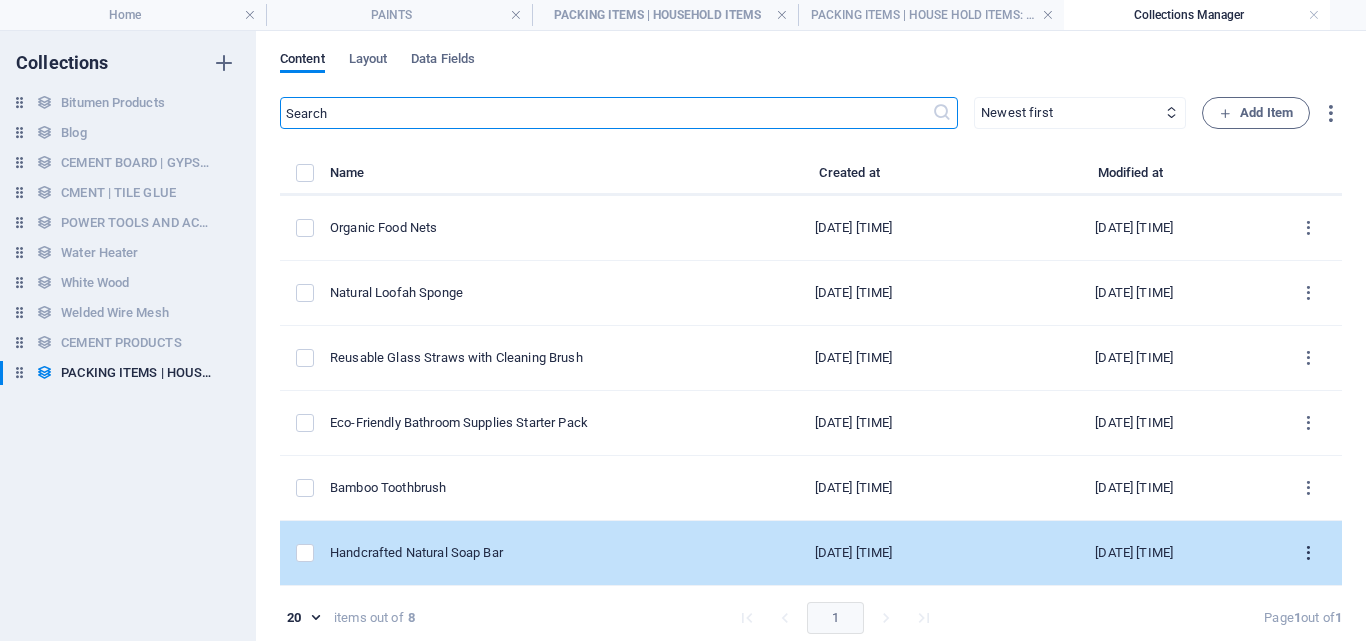 click at bounding box center [1308, 553] 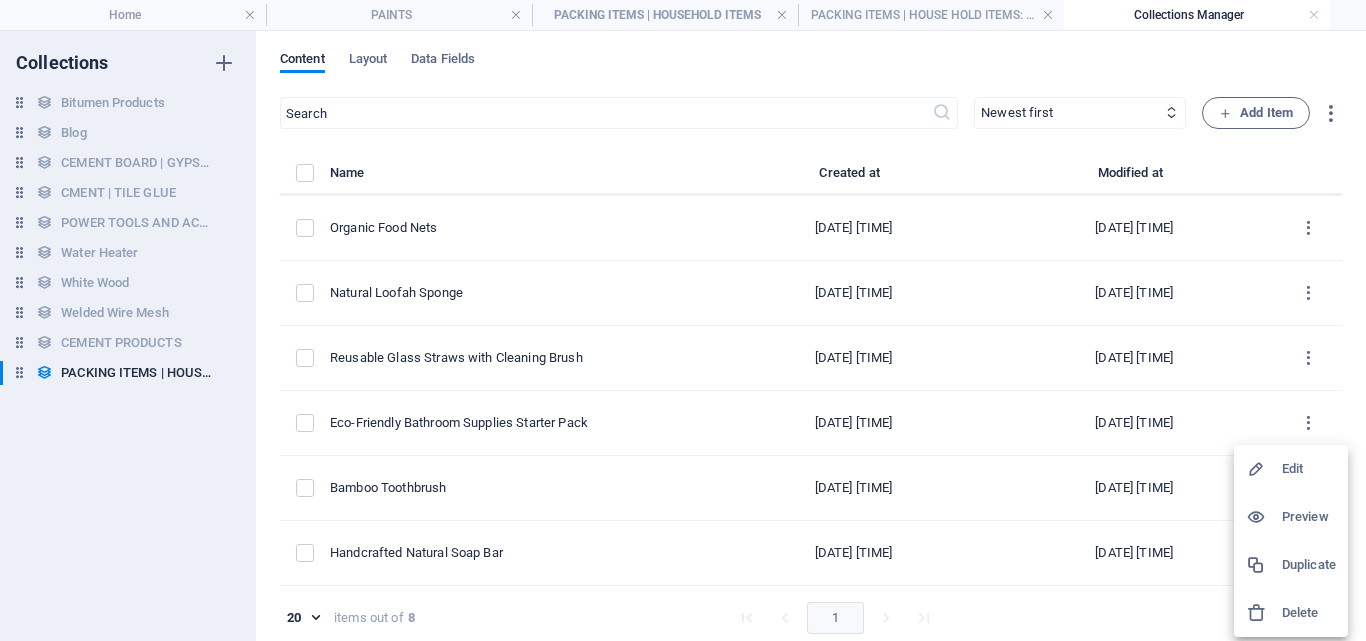 click on "Delete" at bounding box center [1309, 613] 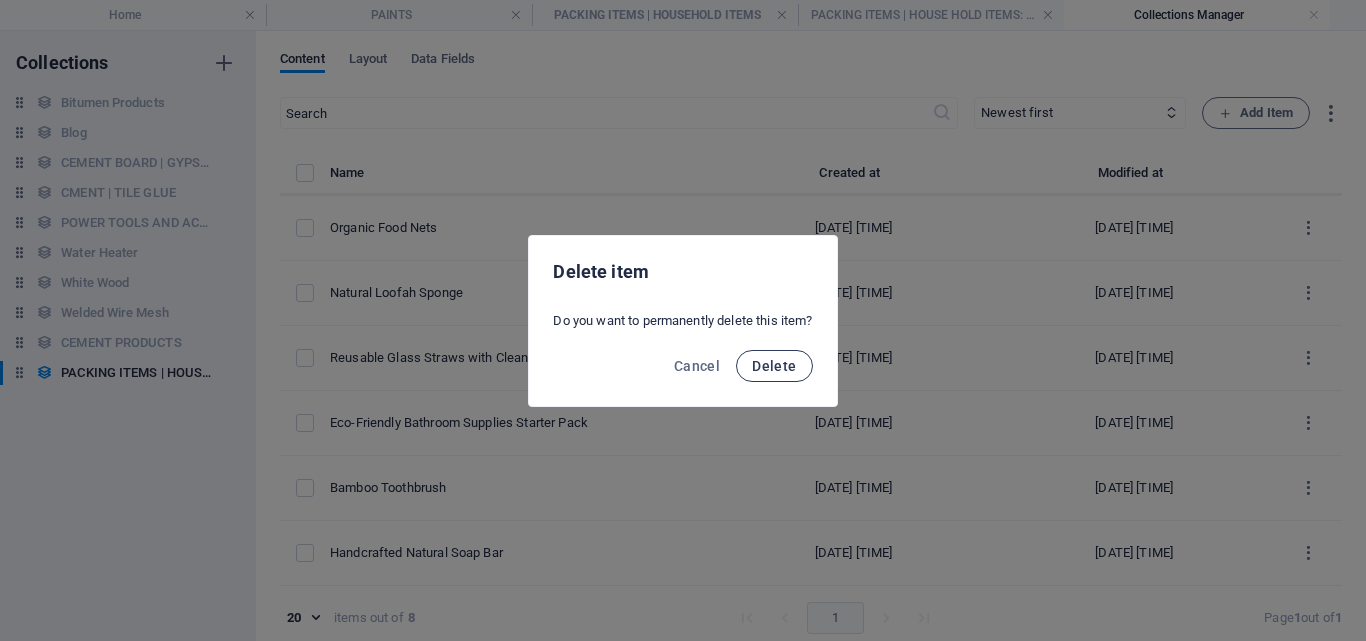 click on "Delete" at bounding box center (774, 366) 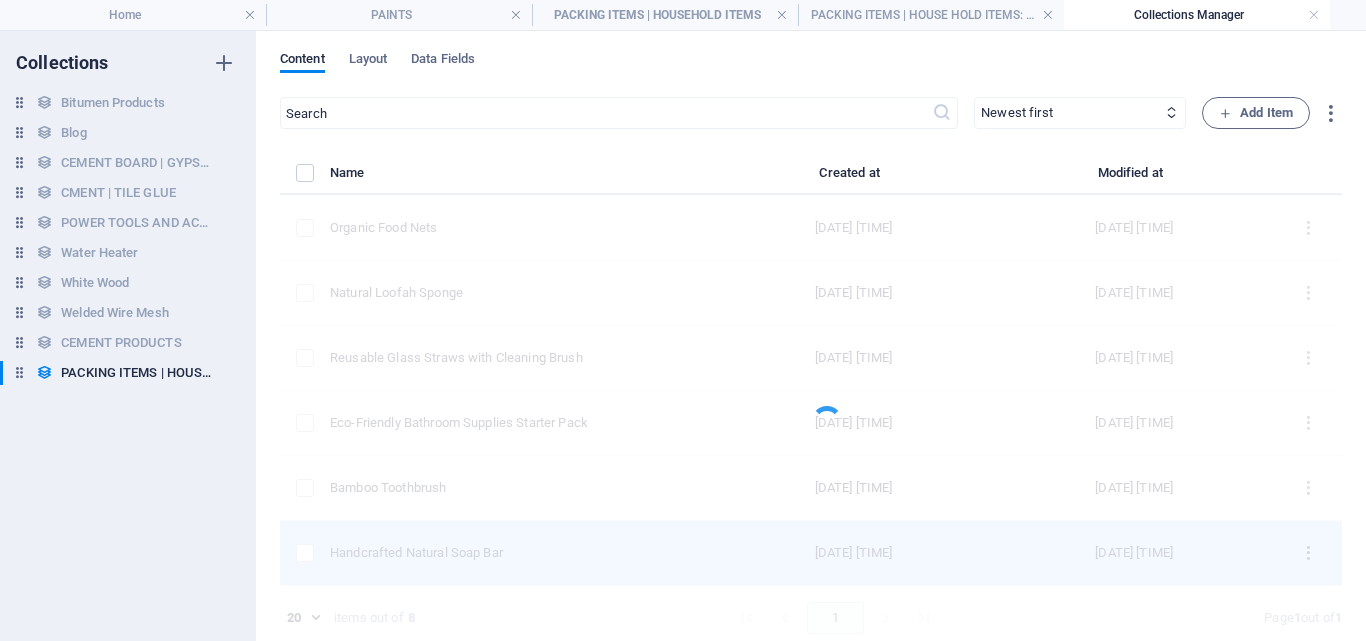 click at bounding box center (811, 405) 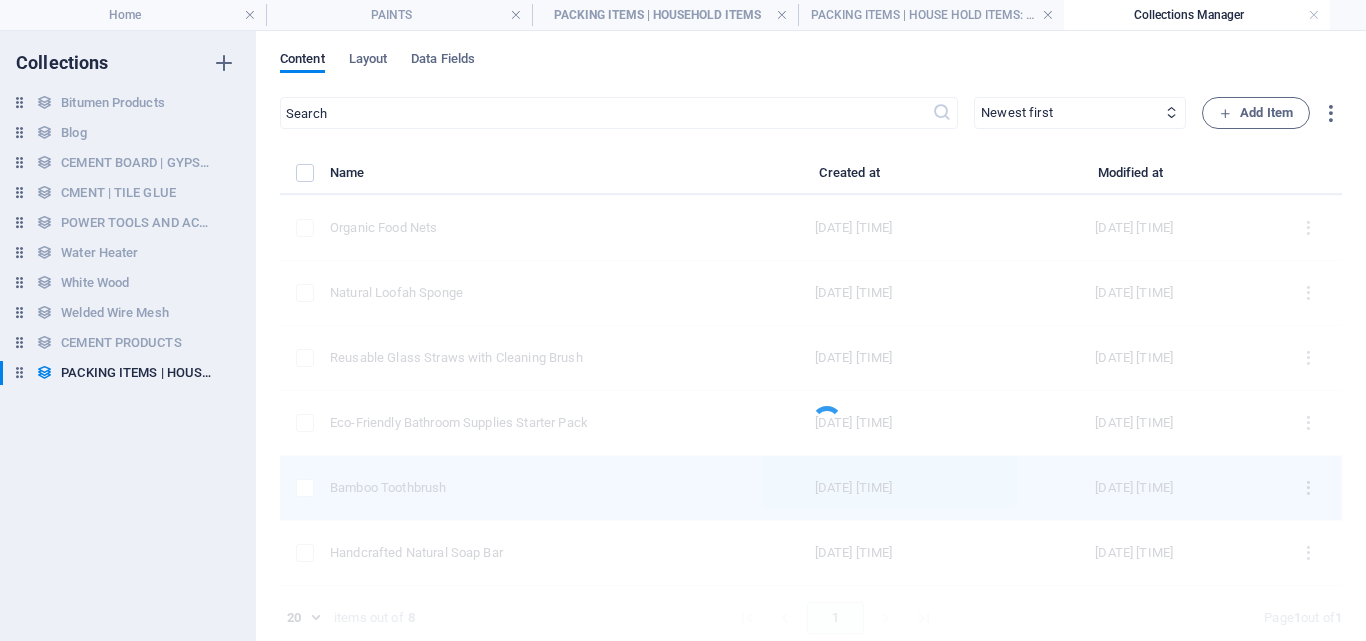 scroll, scrollTop: 64, scrollLeft: 0, axis: vertical 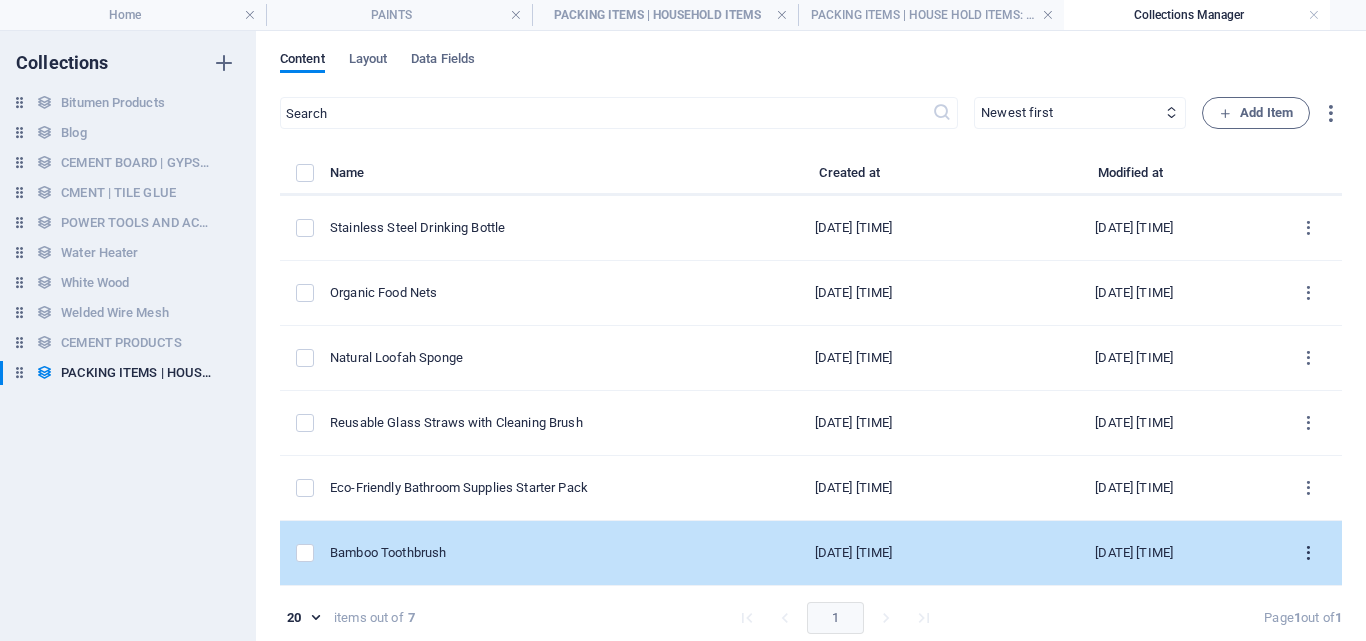 click at bounding box center (1308, 553) 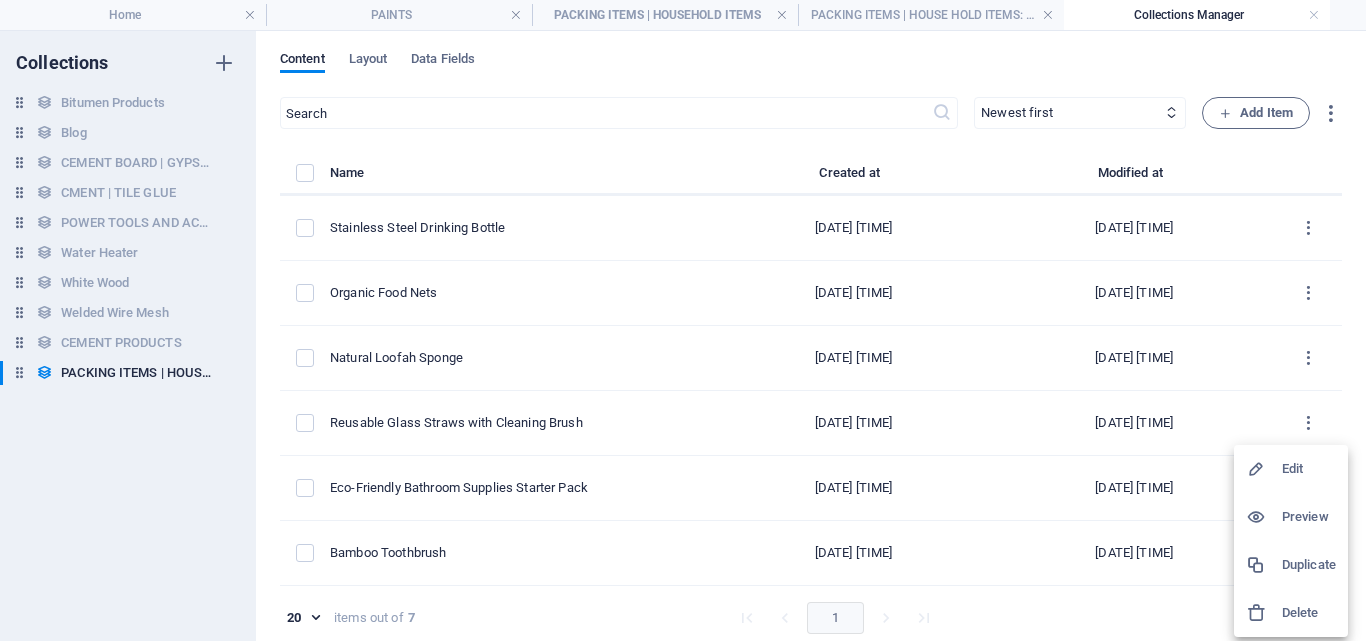 click on "Delete" at bounding box center (1309, 613) 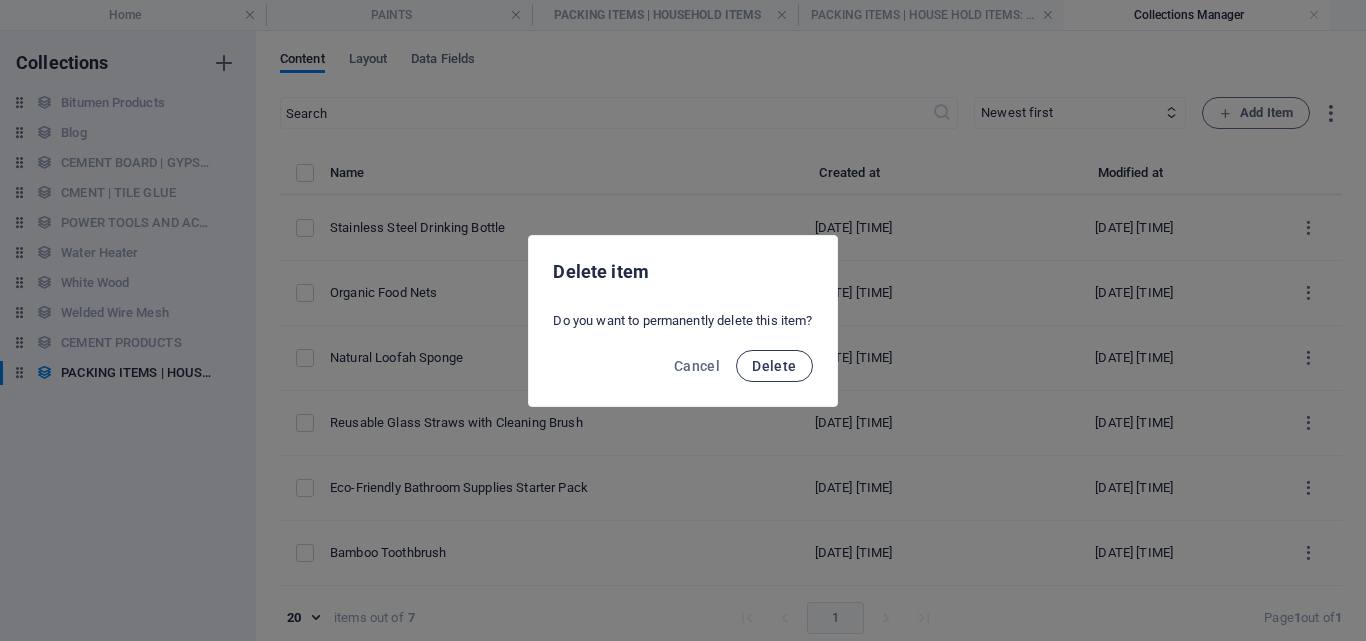 click on "Delete" at bounding box center [774, 366] 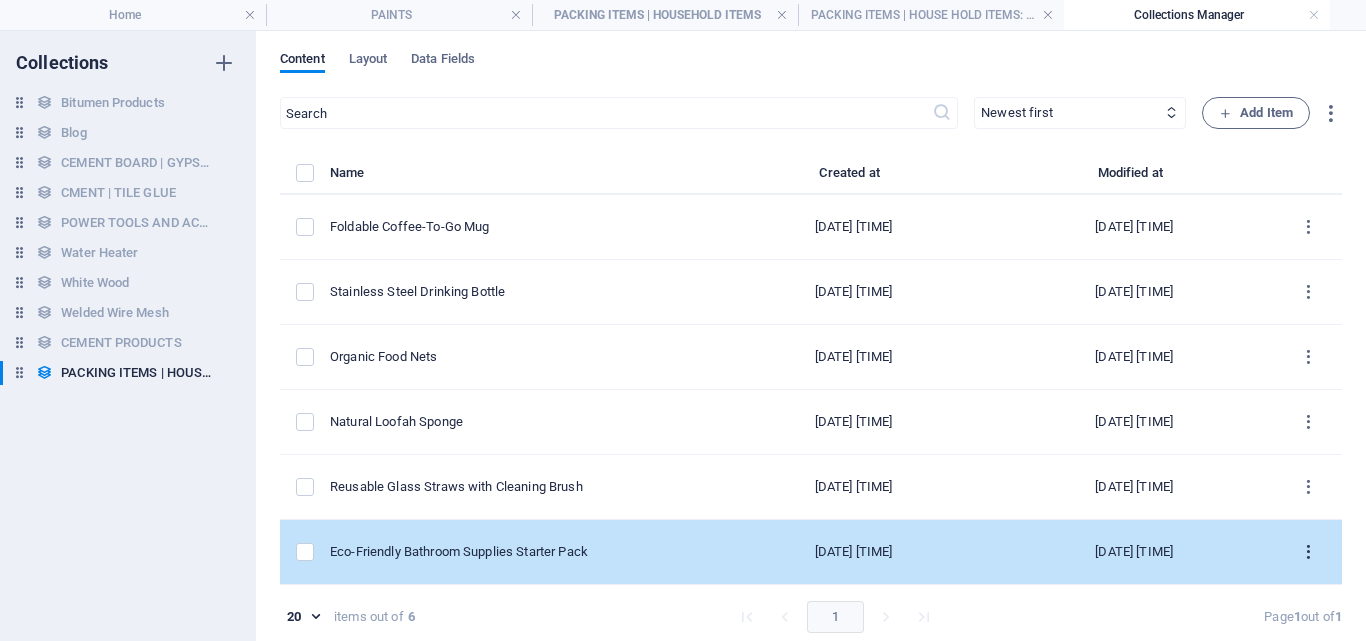 scroll, scrollTop: 0, scrollLeft: 0, axis: both 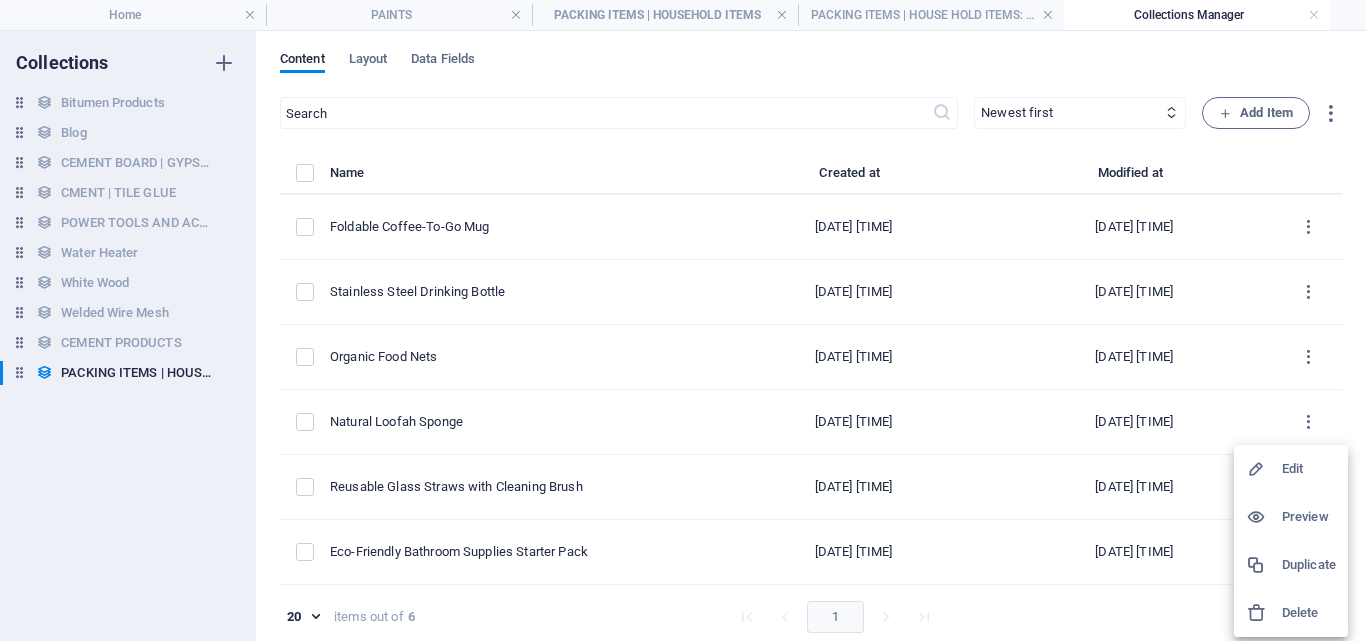 click on "Delete" at bounding box center (1309, 613) 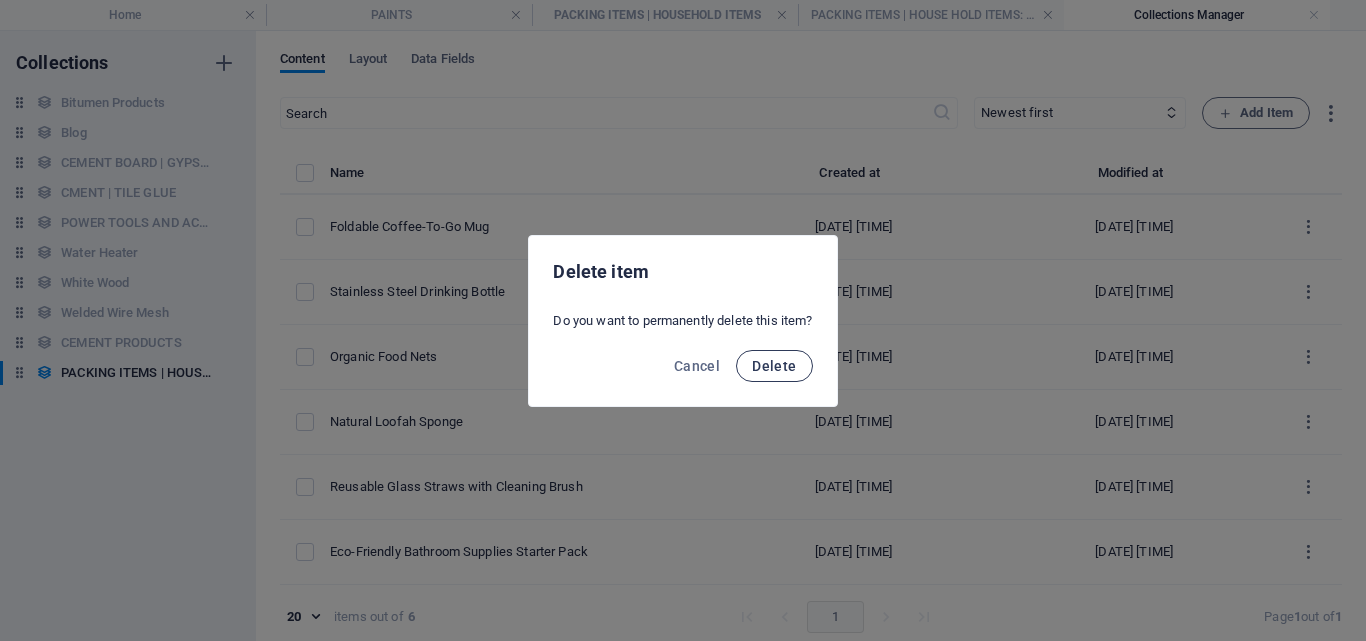 click on "Delete" at bounding box center (774, 366) 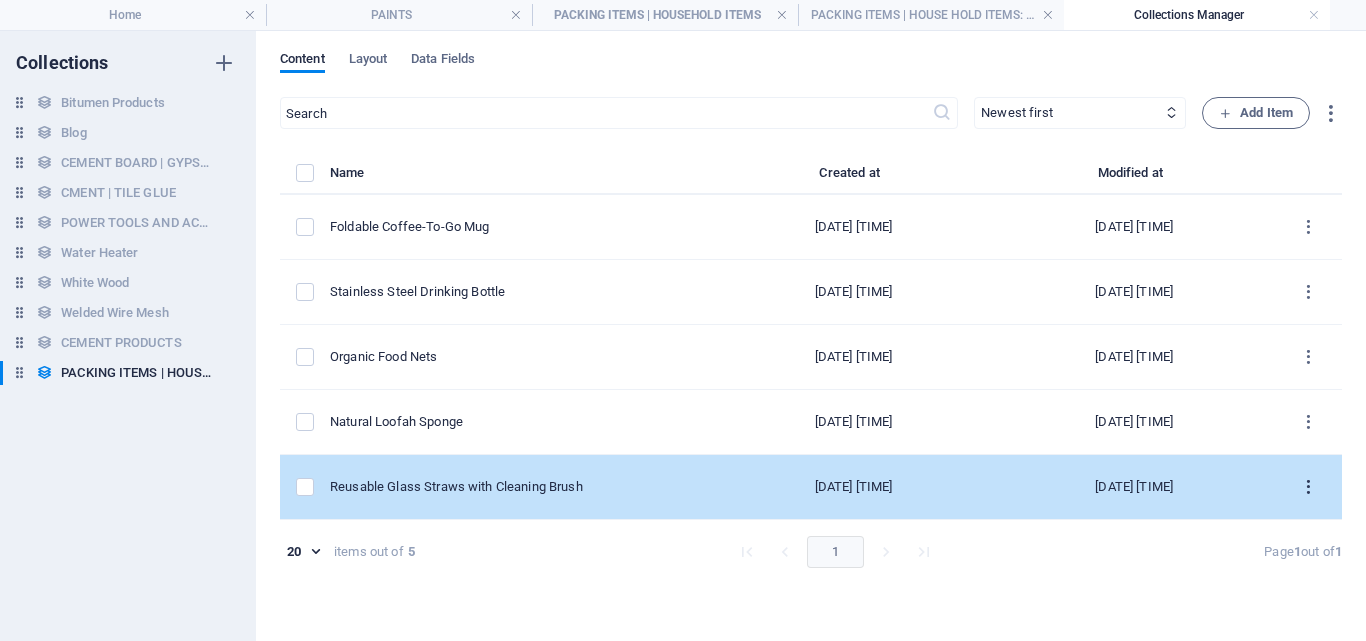 click at bounding box center (1308, 487) 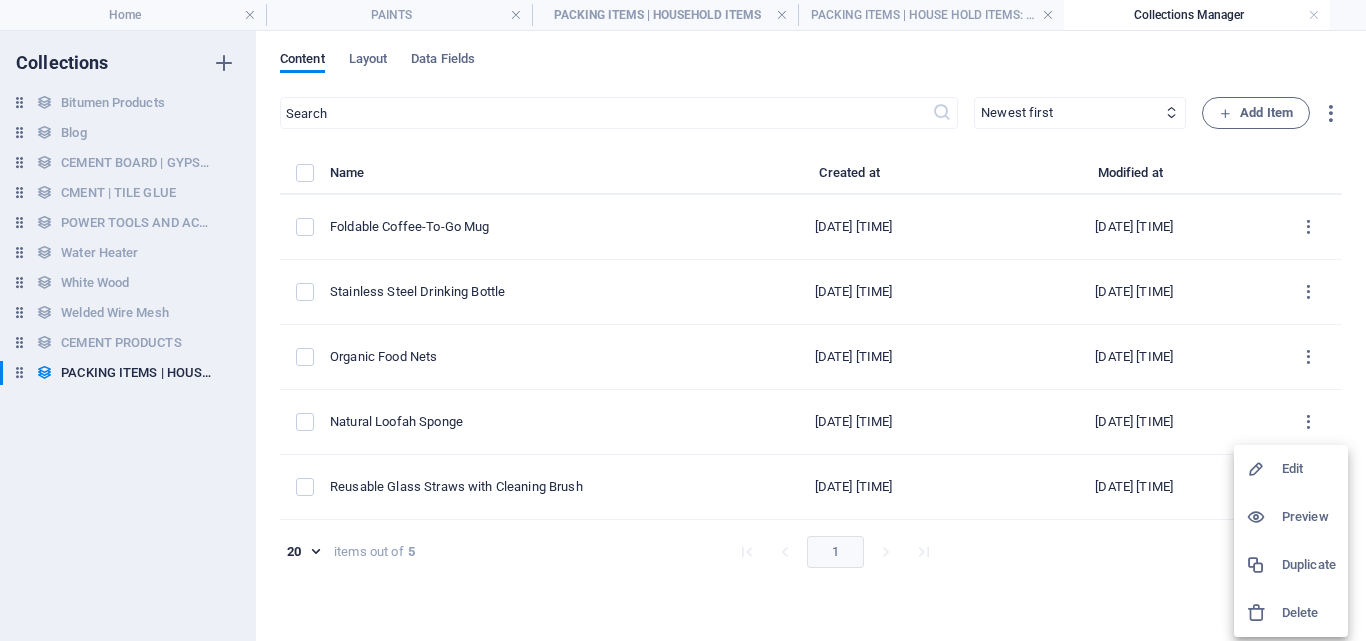 click at bounding box center (1264, 613) 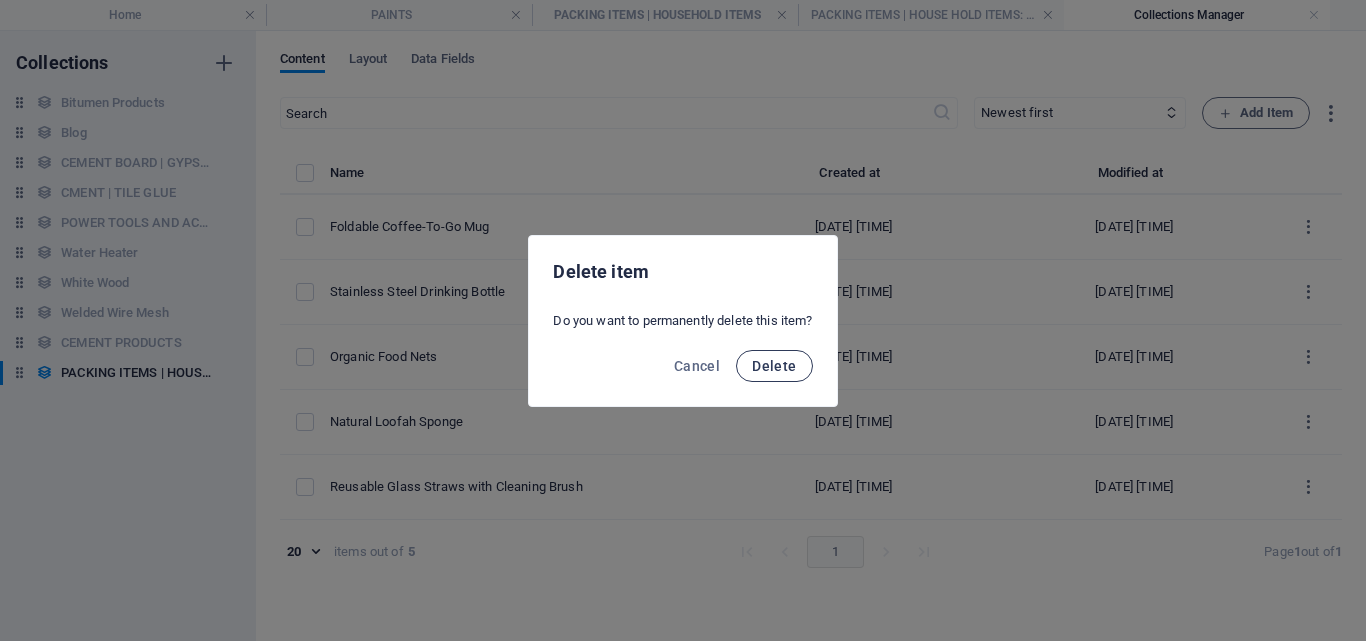 click on "Delete" at bounding box center (774, 366) 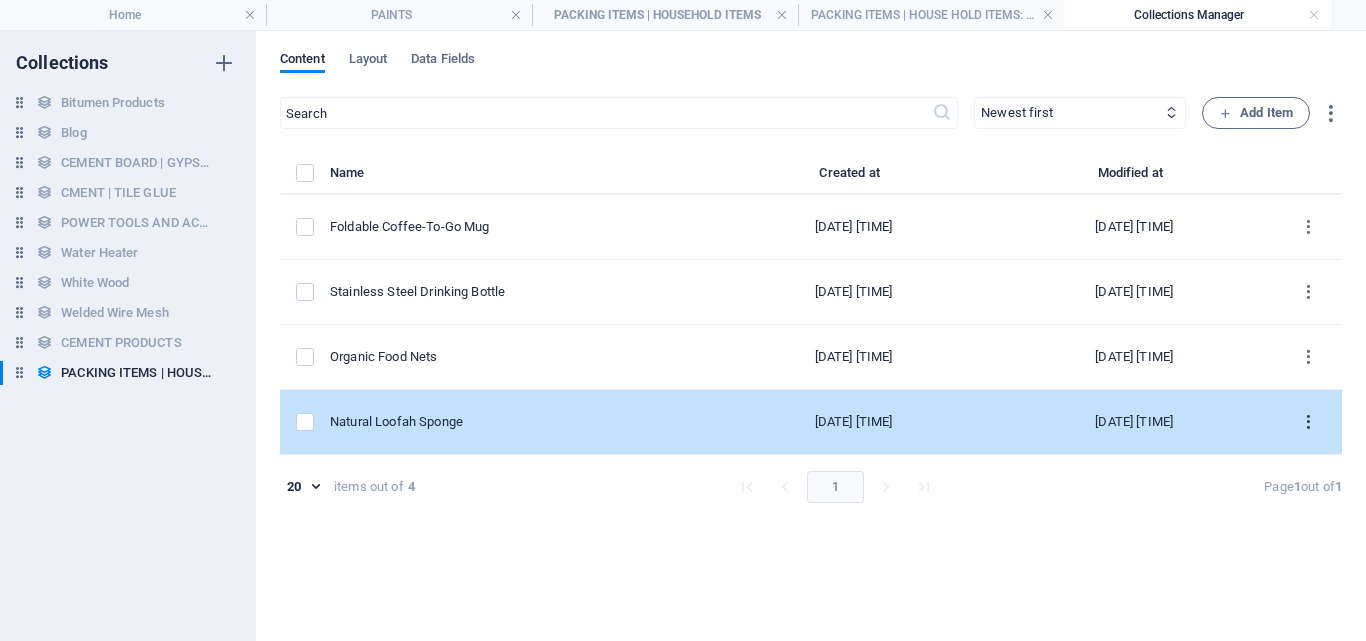 click at bounding box center (1308, 422) 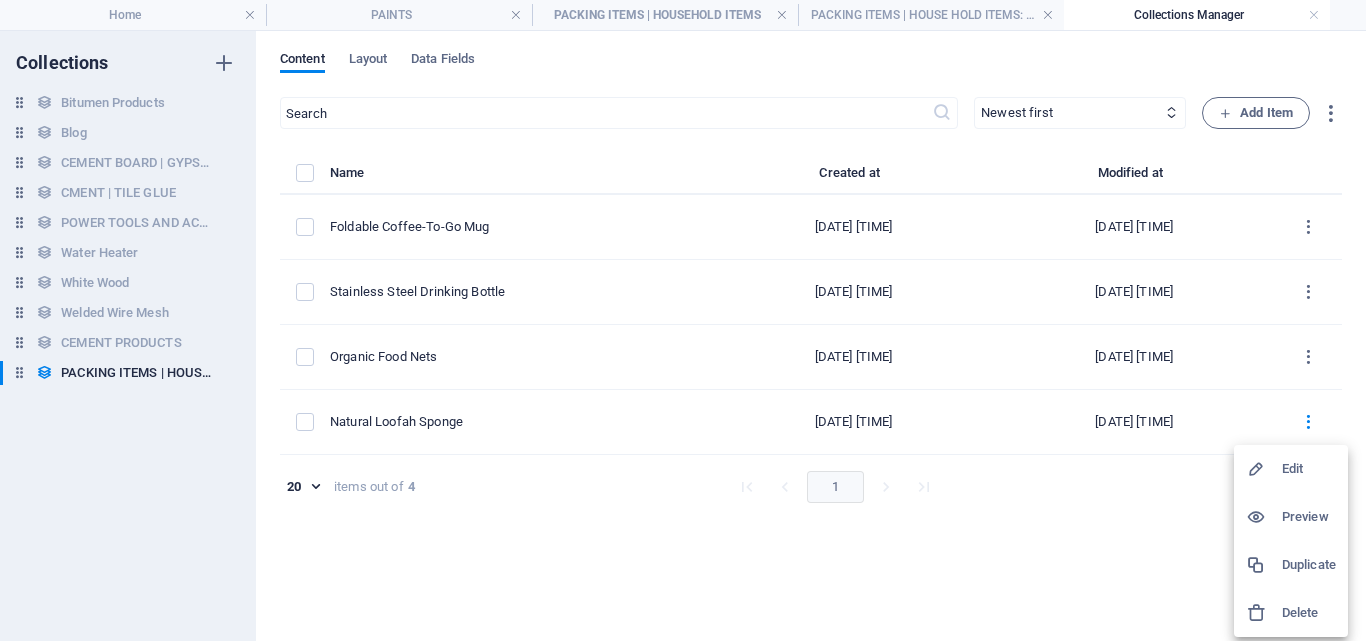 click at bounding box center (1264, 613) 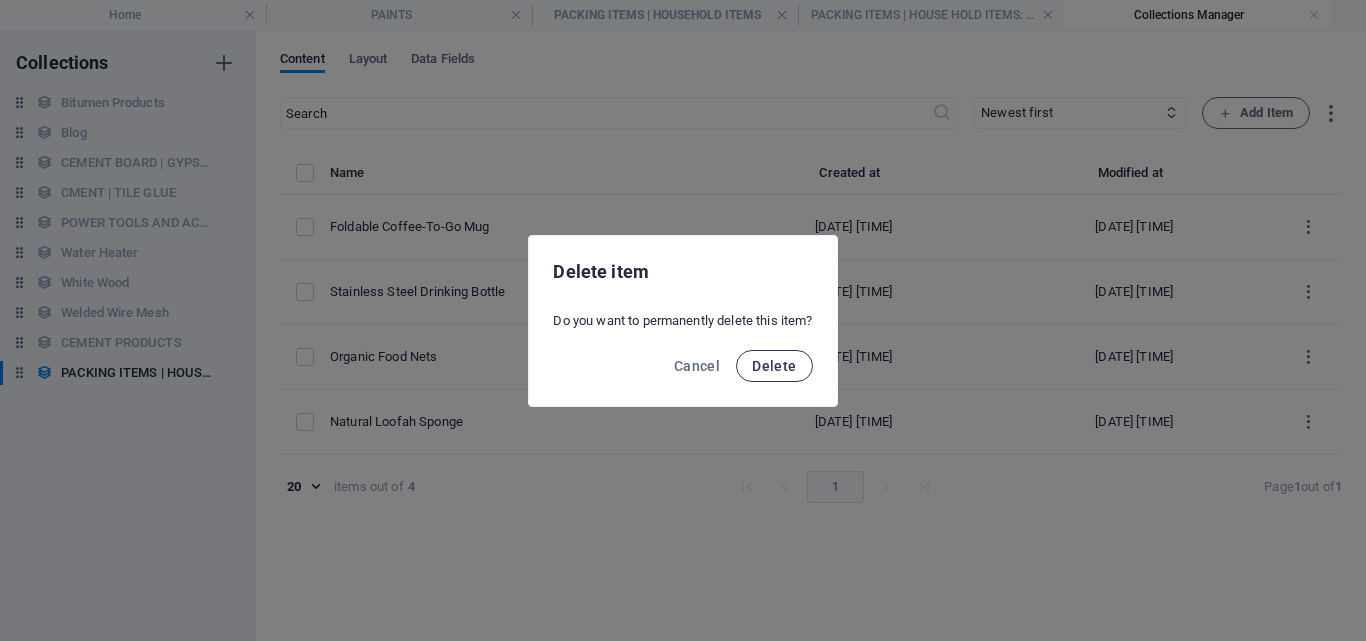 click on "Delete" at bounding box center [774, 366] 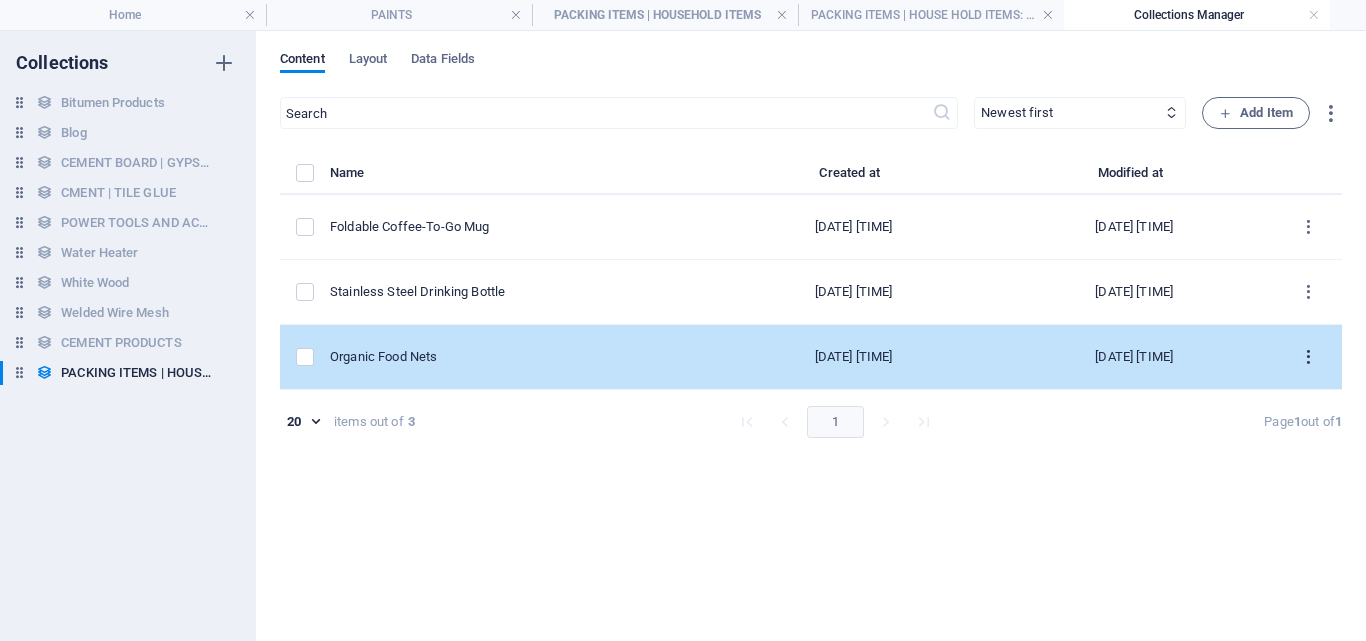 click at bounding box center [1308, 357] 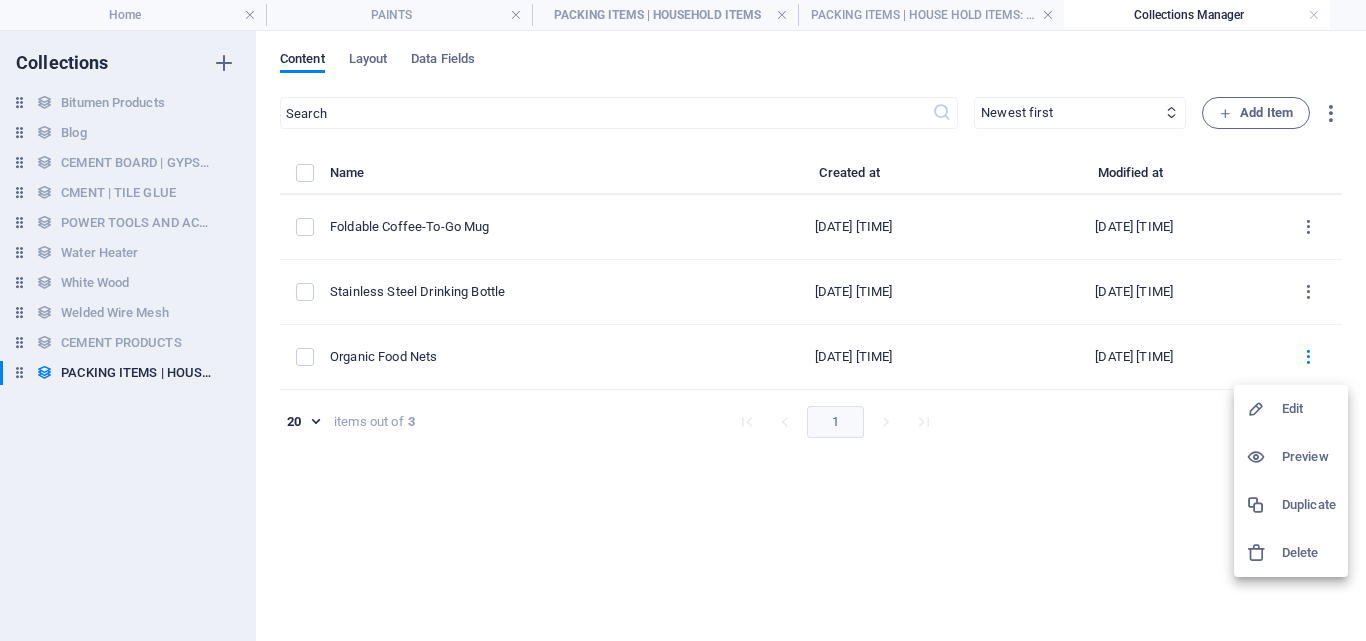 click at bounding box center (1264, 553) 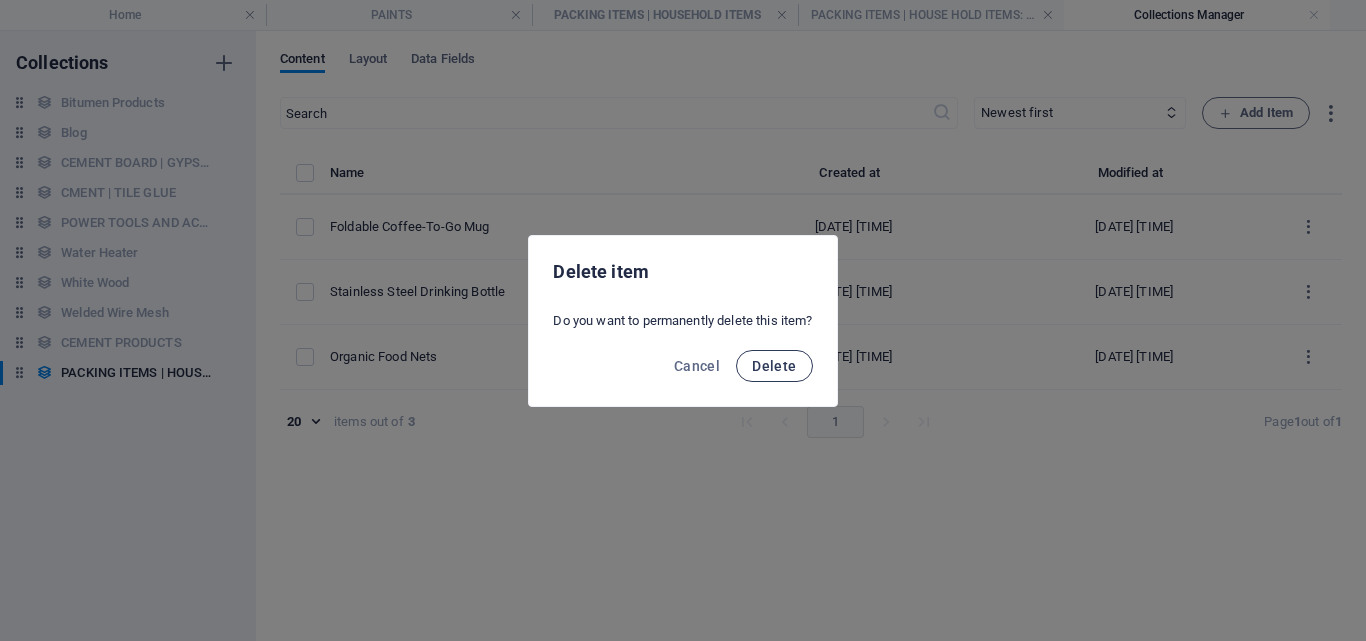 click on "Delete" at bounding box center (774, 366) 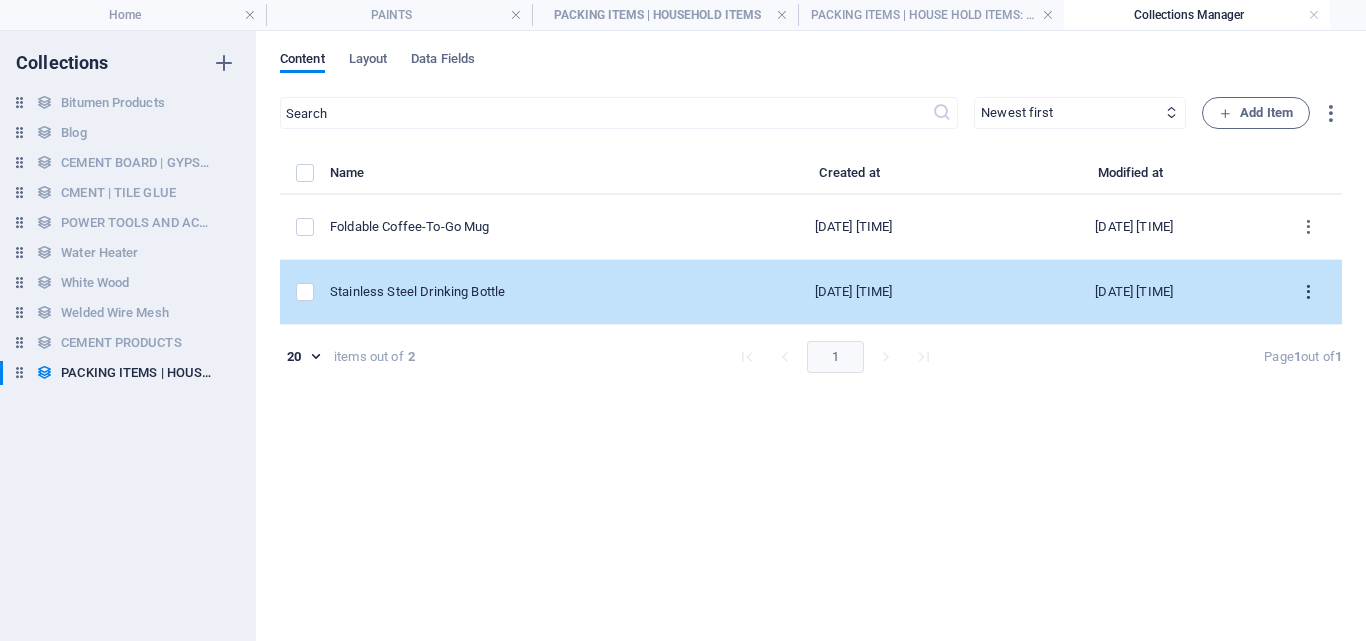 click at bounding box center (1308, 292) 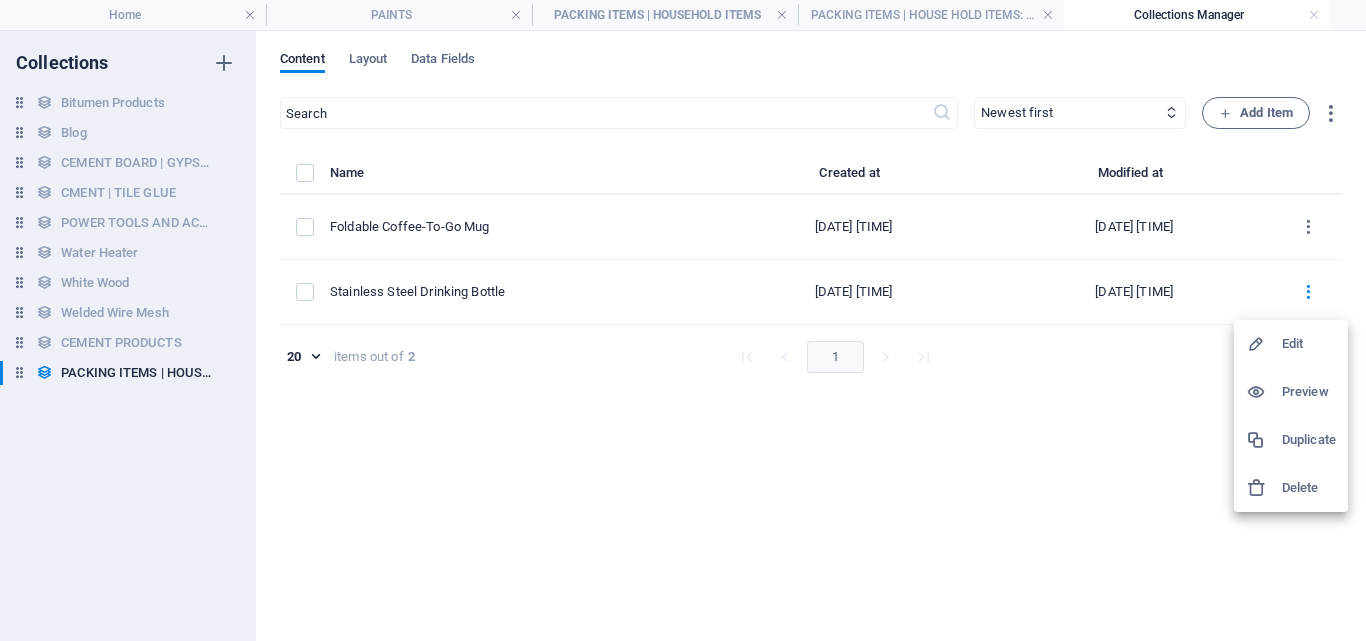 click on "Delete" at bounding box center [1309, 488] 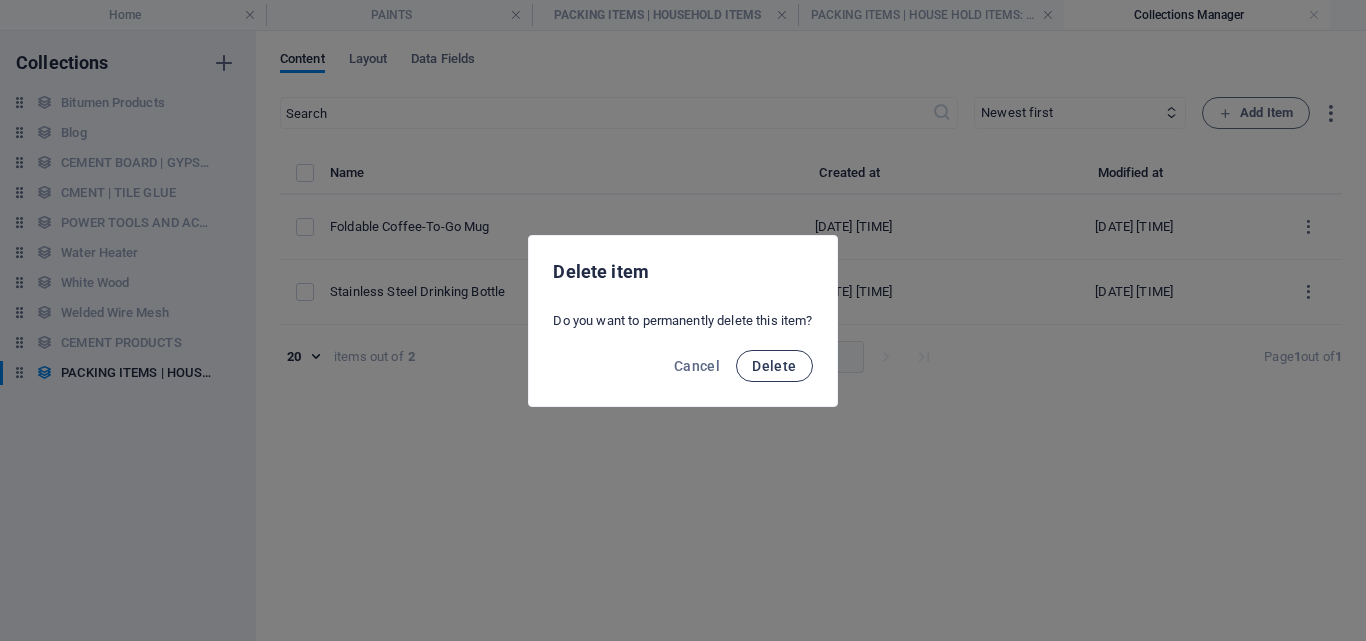 click on "Delete" at bounding box center (774, 366) 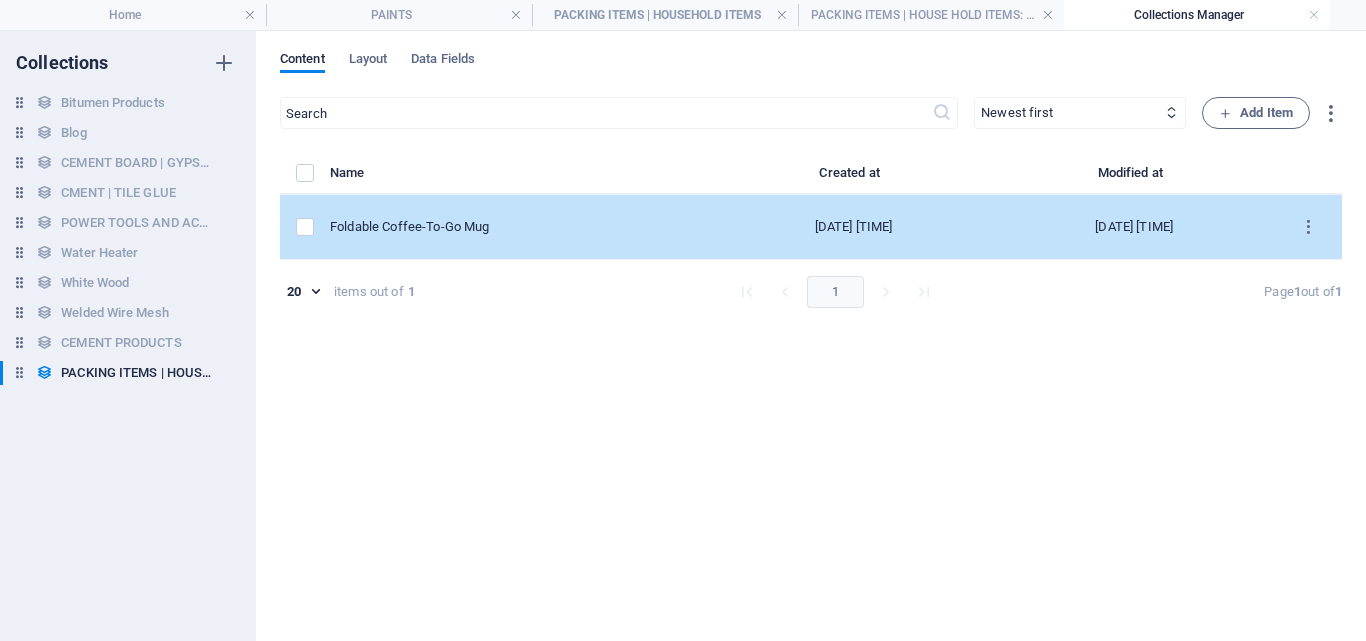 click on "Foldable Coffee-To-Go Mug" at bounding box center [513, 227] 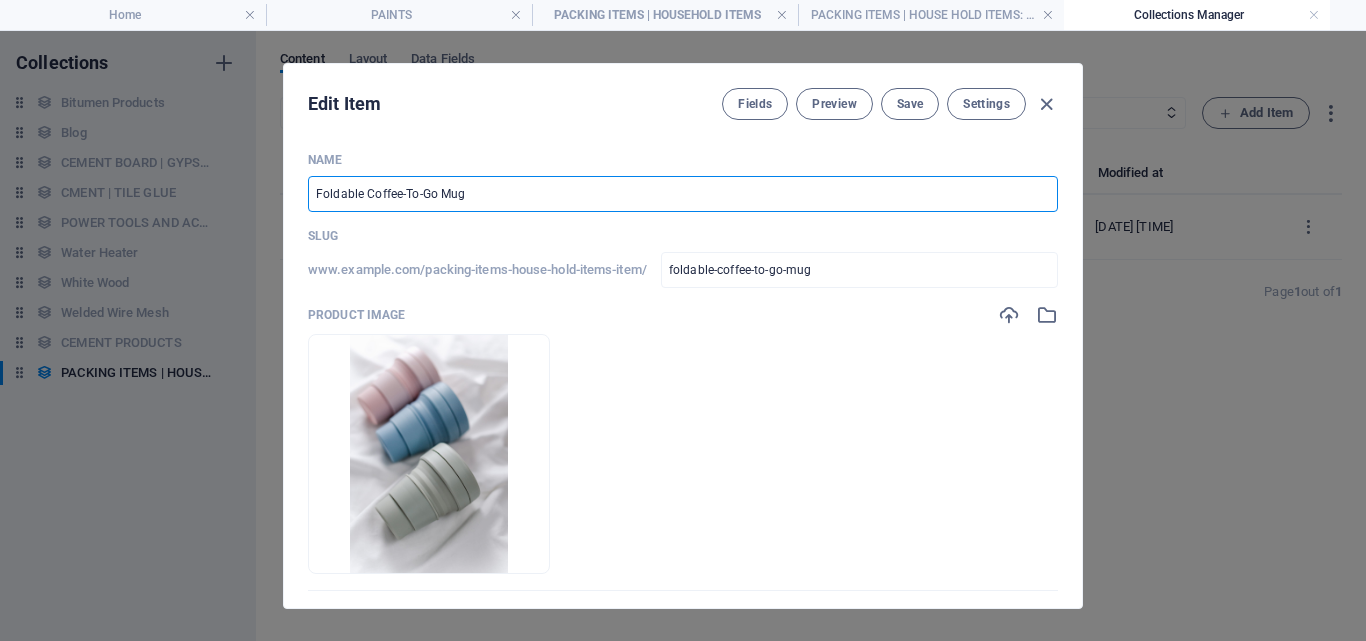 drag, startPoint x: 516, startPoint y: 200, endPoint x: 182, endPoint y: 145, distance: 338.49814 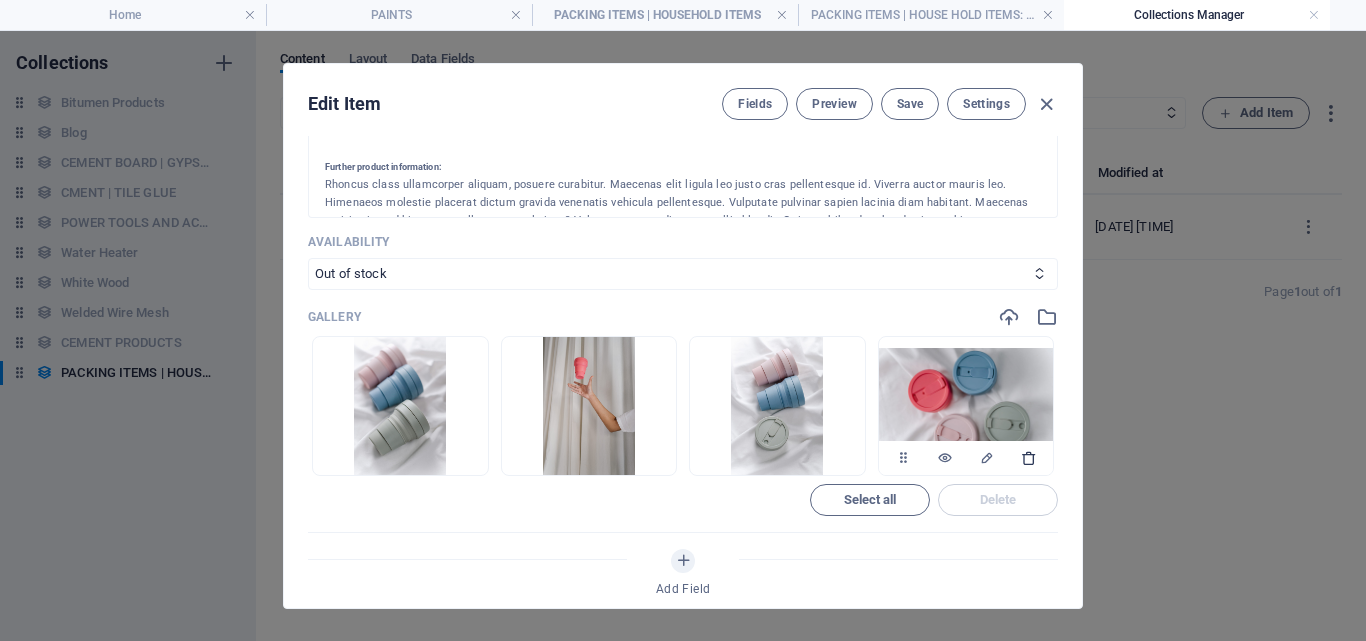 click at bounding box center (1029, 458) 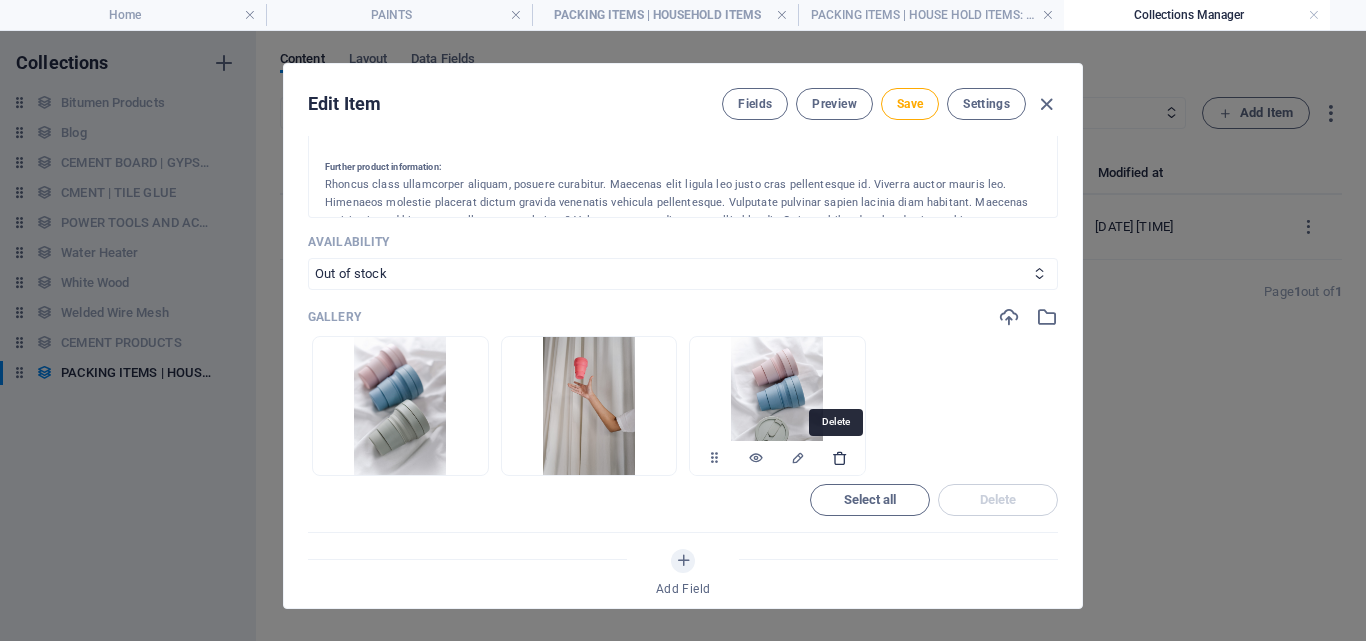click at bounding box center (840, 458) 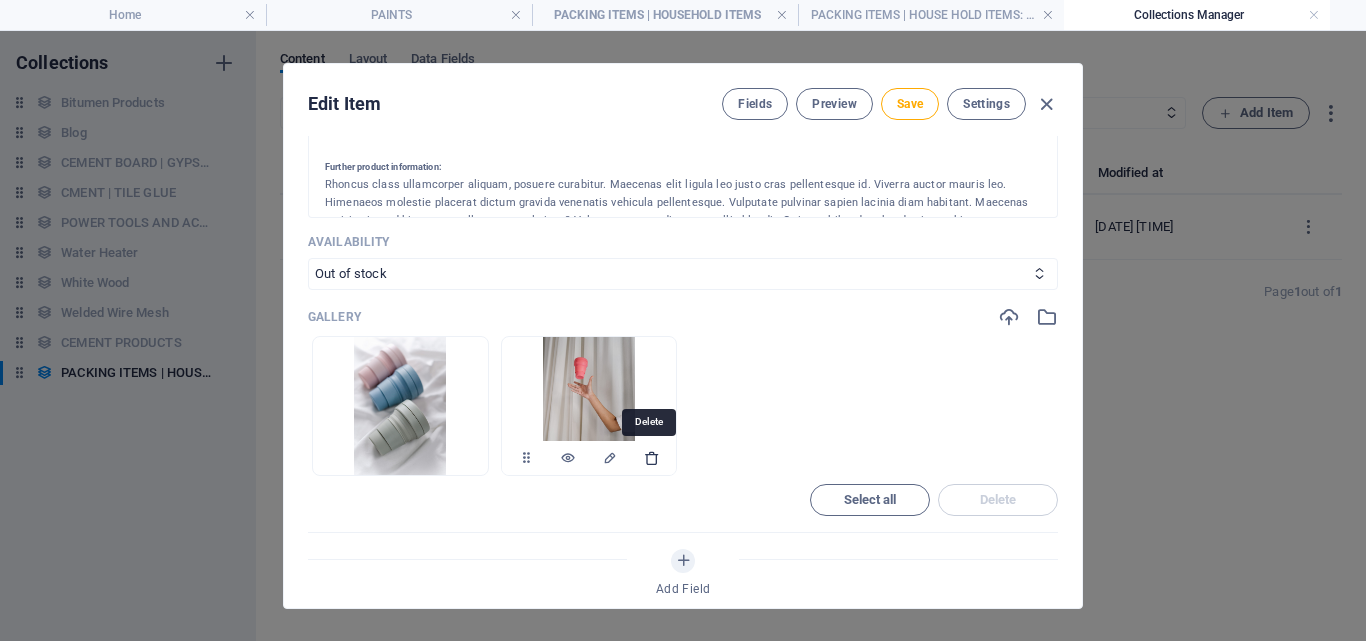 click at bounding box center (652, 458) 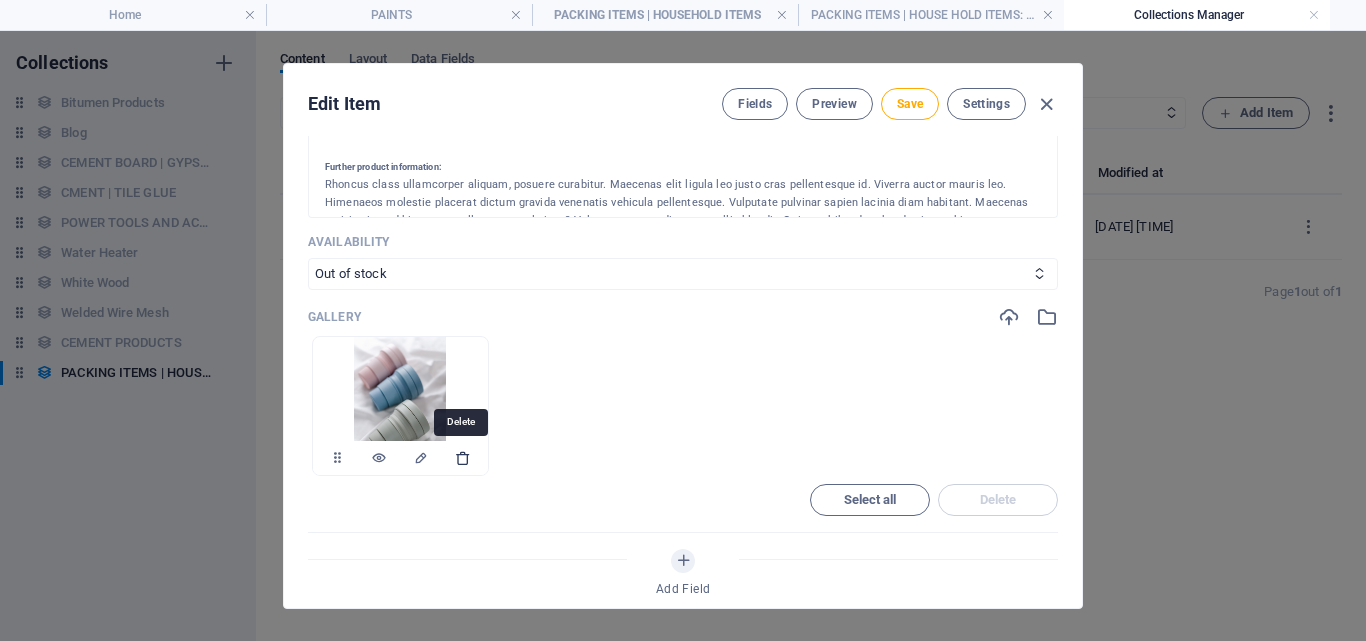 click at bounding box center (463, 458) 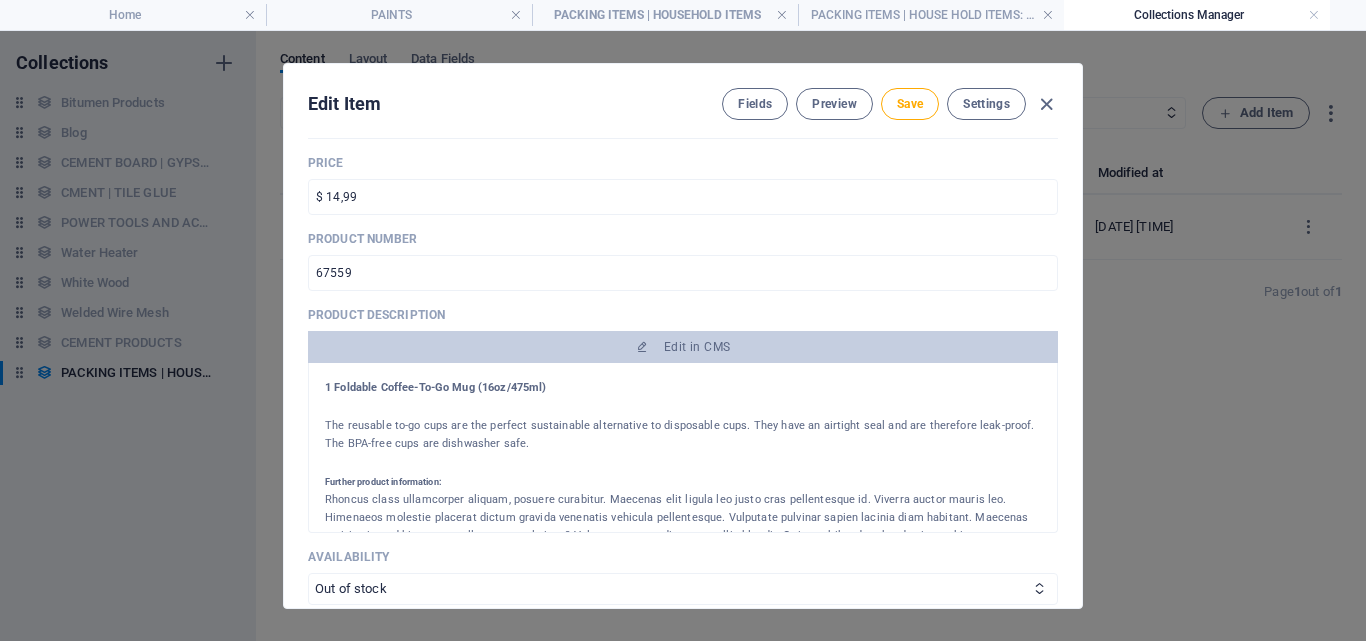 scroll, scrollTop: 492, scrollLeft: 0, axis: vertical 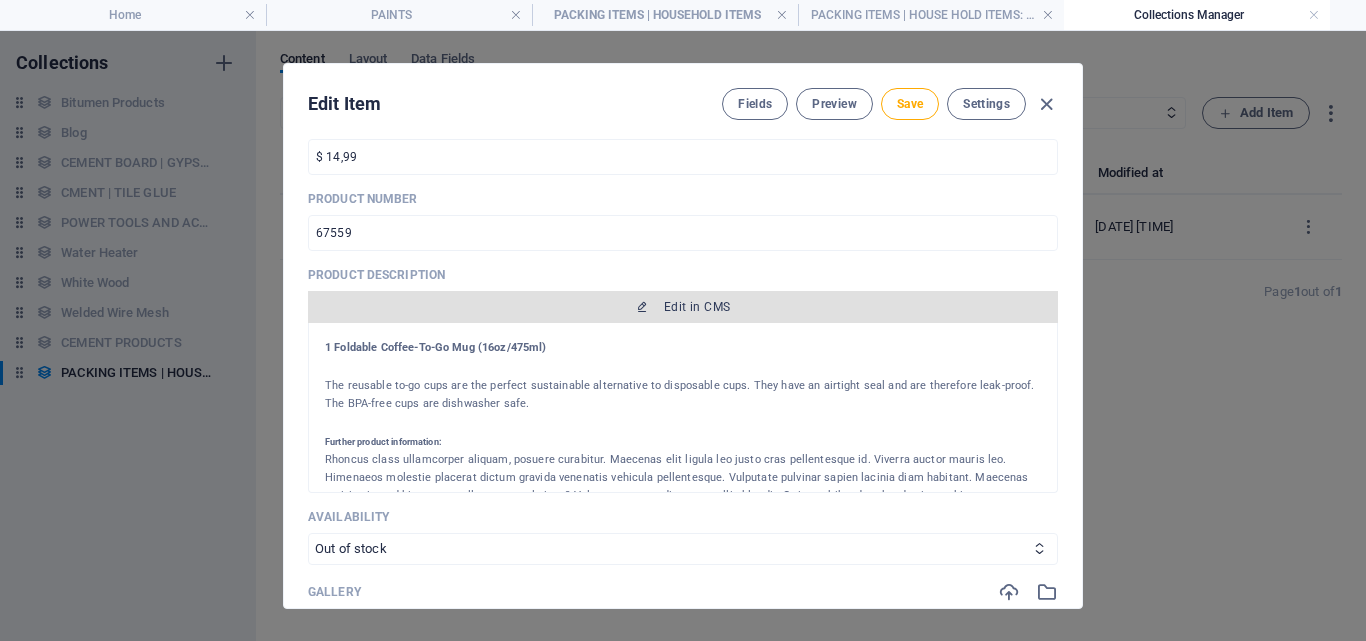 click on "Edit in CMS" at bounding box center (697, 307) 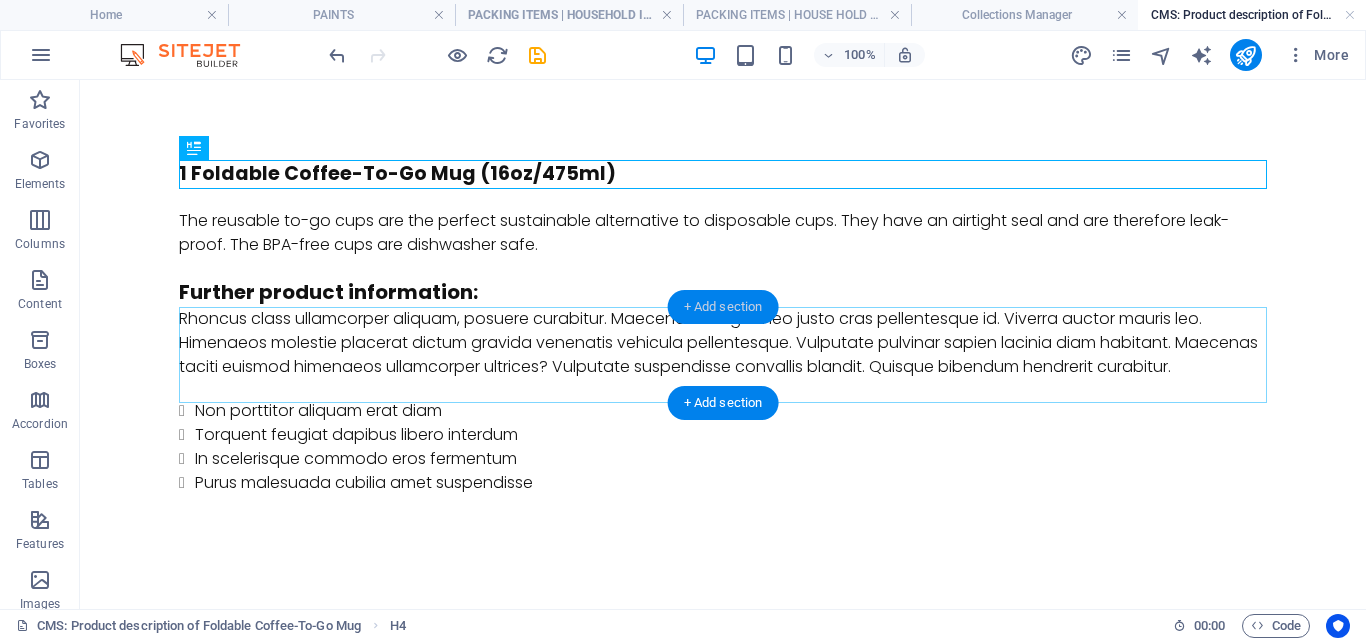 scroll, scrollTop: 0, scrollLeft: 0, axis: both 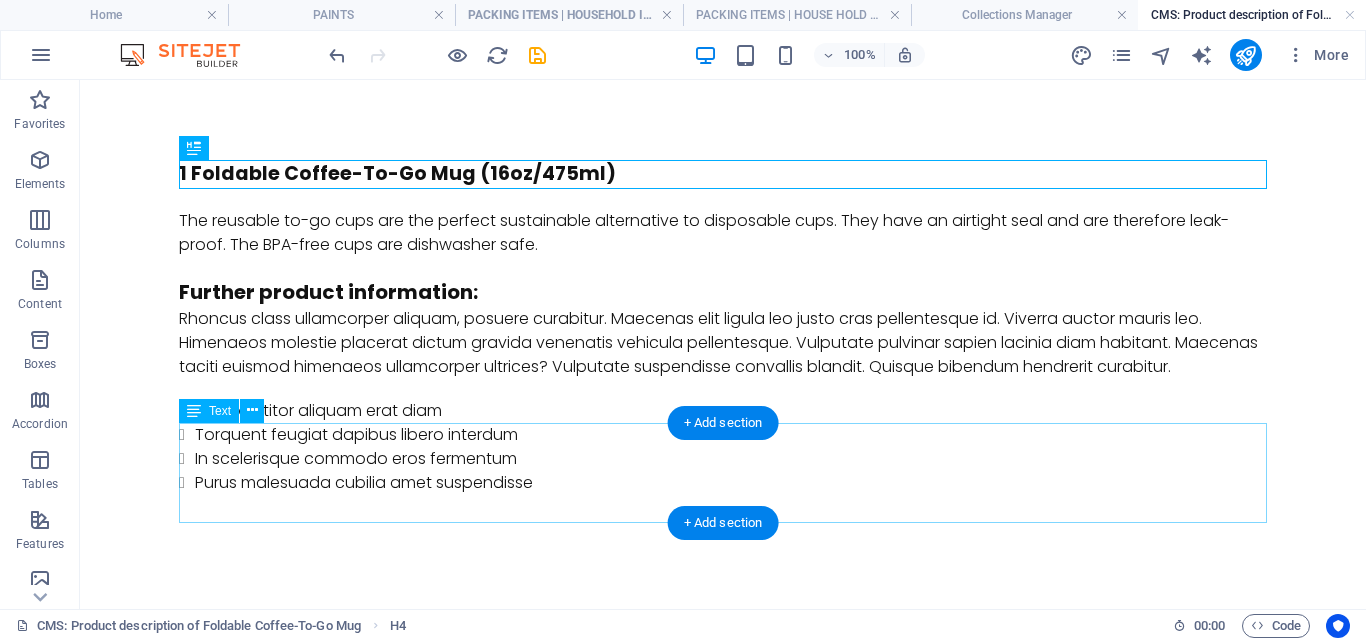 click on "Non porttitor aliquam erat diam
Torquent feugiat dapibus libero interdum
In scelerisque commodo eros fermentum
Purus malesuada cubilia amet suspendisse" at bounding box center (723, 447) 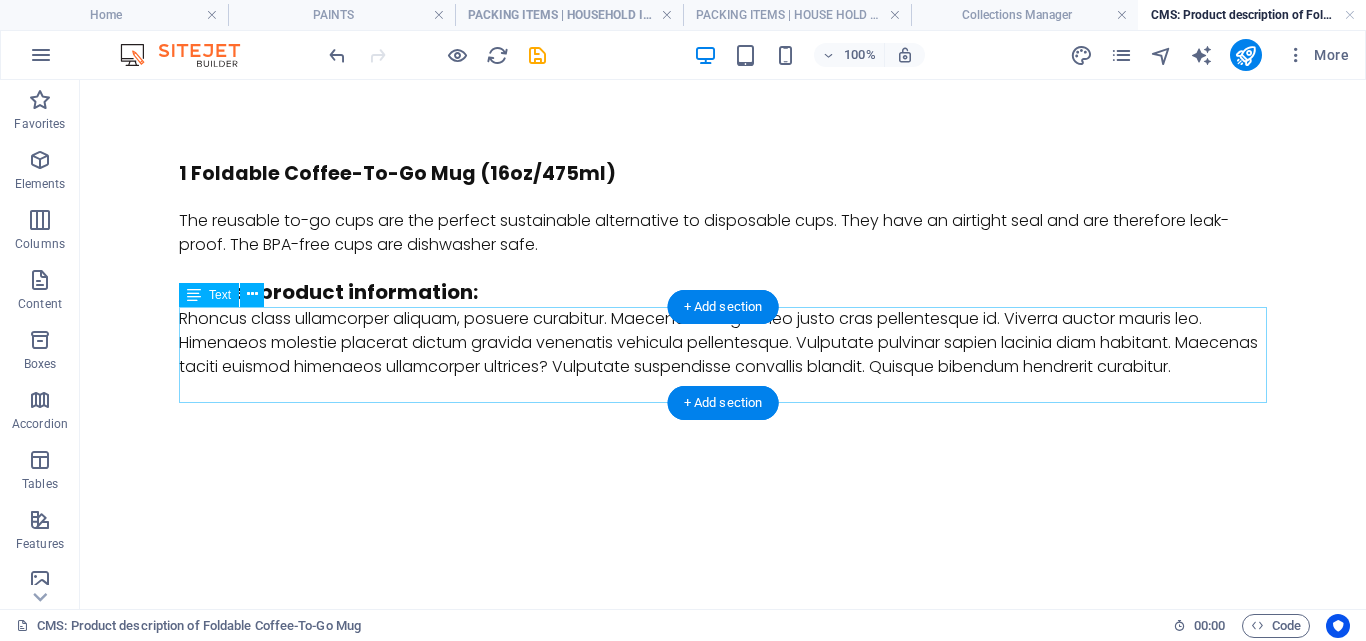 click on "Rhoncus class ullamcorper aliquam, posuere curabitur. Maecenas elit ligula leo justo cras pellentesque id. Viverra auctor mauris leo. Himenaeos molestie placerat dictum gravida venenatis vehicula pellentesque. Vulputate pulvinar sapien lacinia diam habitant. Maecenas taciti euismod himenaeos ullamcorper ultrices? Vulputate suspendisse convallis blandit. Quisque bibendum hendrerit curabitur." at bounding box center (723, 343) 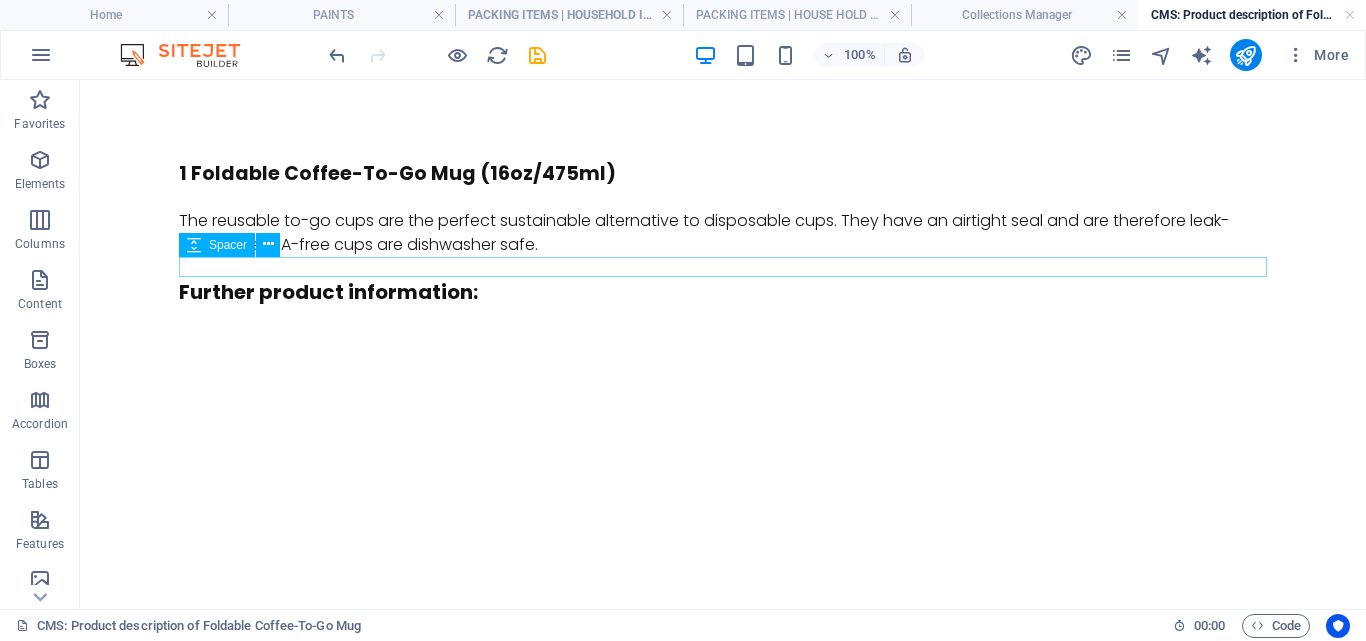 click on "The reusable to-go cups are the perfect sustainable alternative to disposable cups. They have an airtight seal and are therefore leak-proof. The BPA-free cups are dishwasher safe." at bounding box center (723, 233) 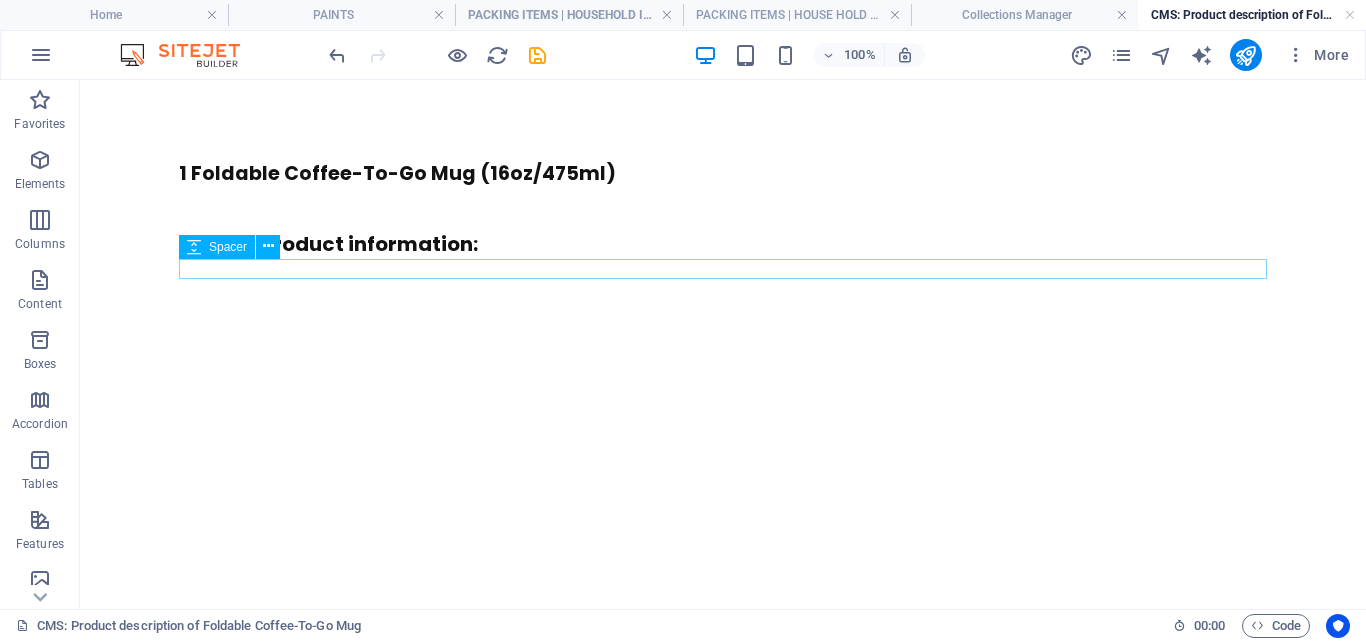 click at bounding box center [723, 269] 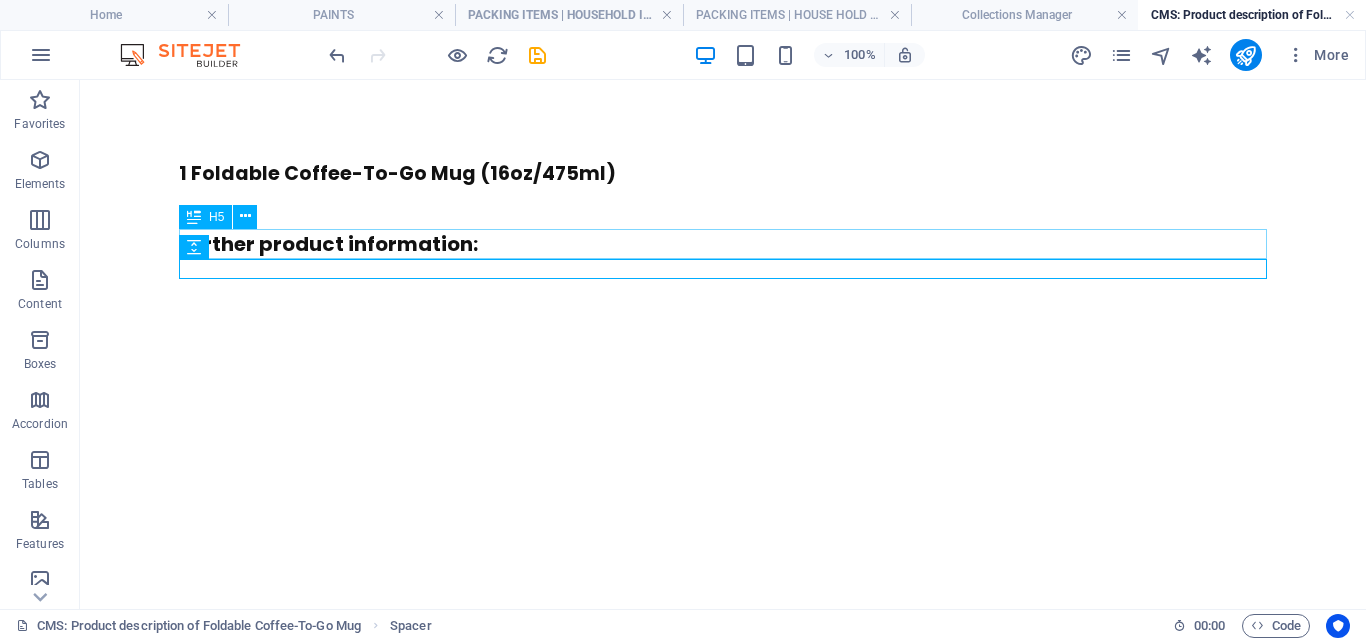 click on "Further product information:" at bounding box center [723, 244] 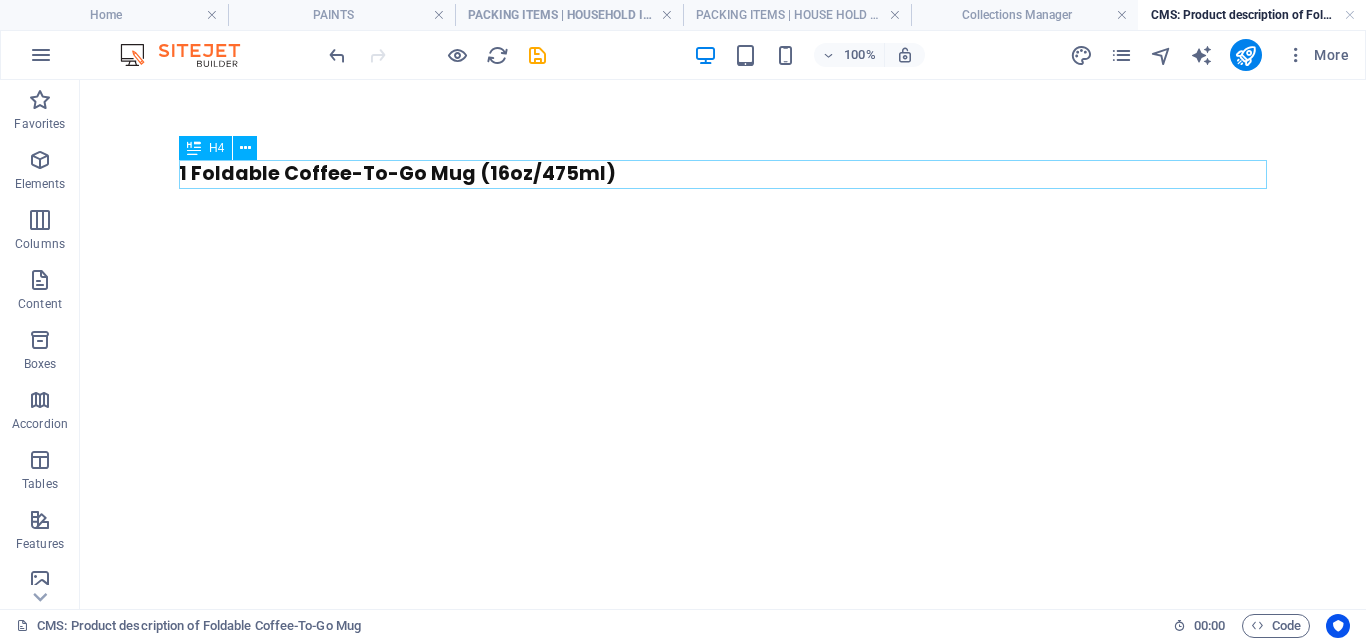 click on "1 Foldable Coffee-To-Go Mug (16oz/475ml)" at bounding box center (723, 174) 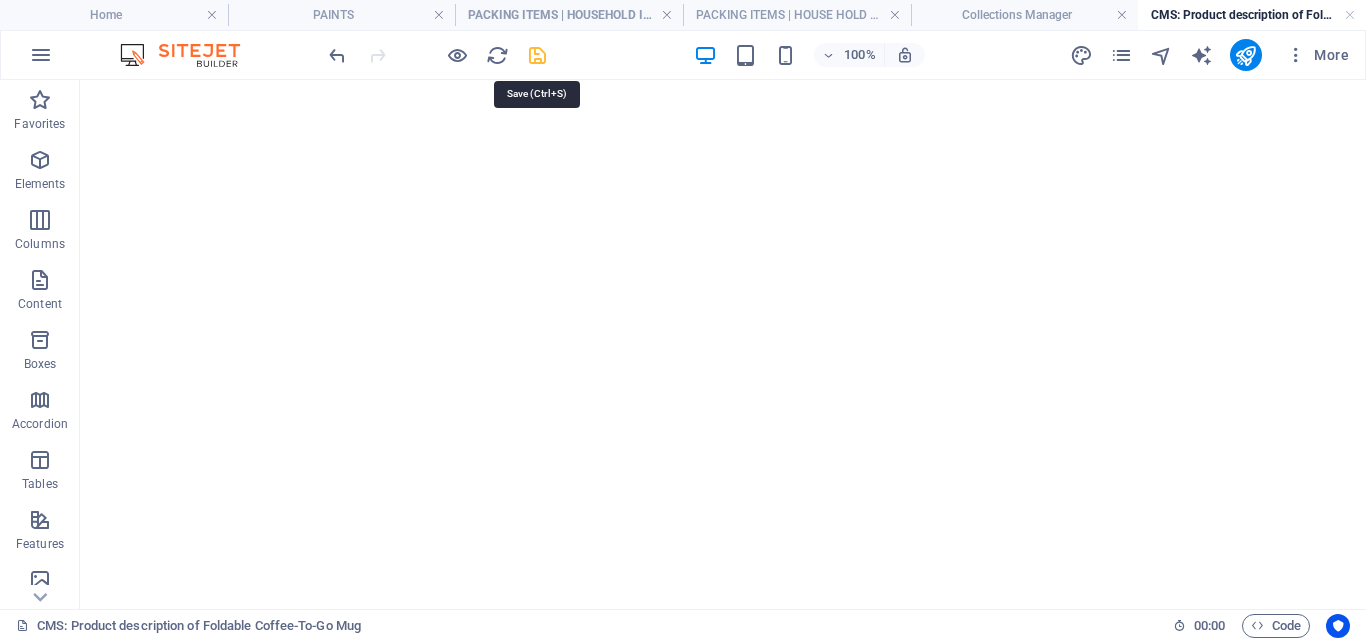 click at bounding box center [537, 55] 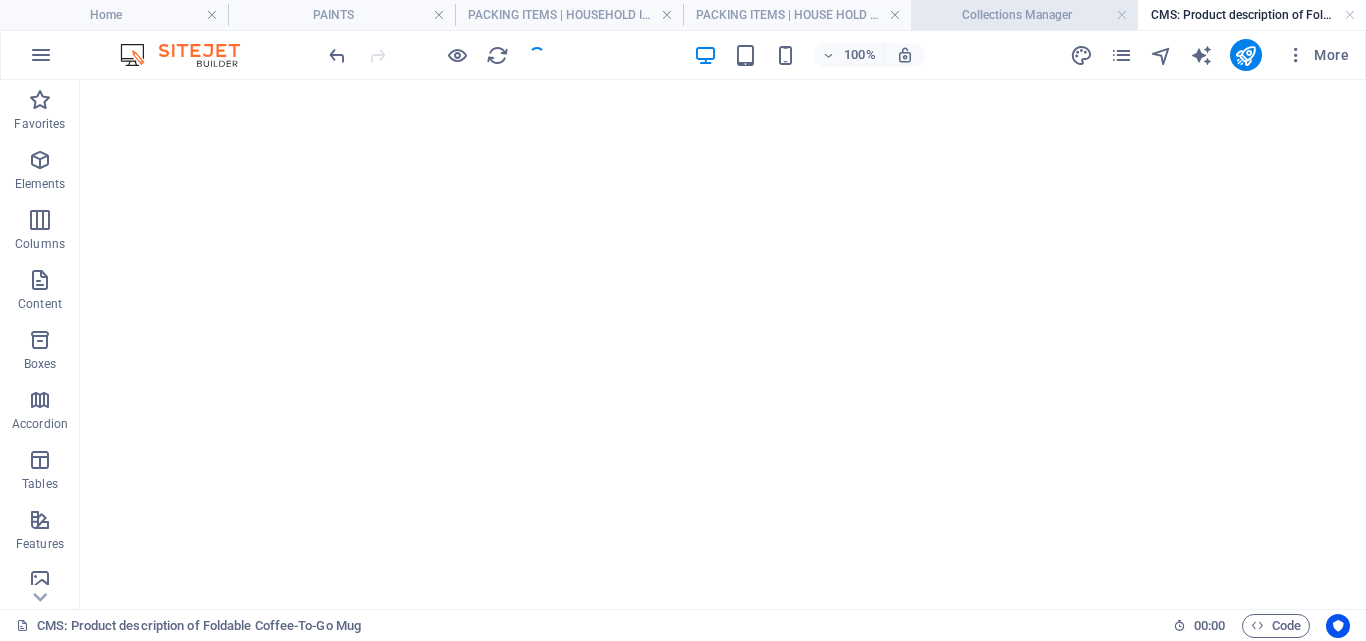click on "Collections Manager" at bounding box center [1025, 15] 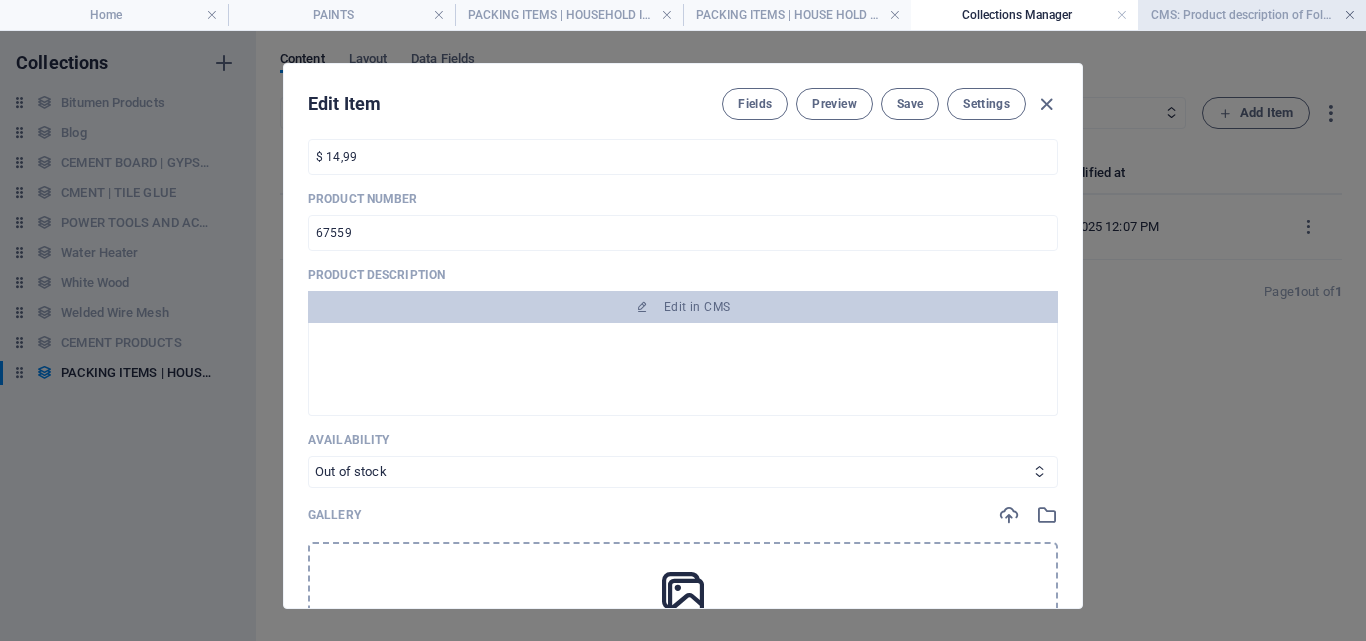 click at bounding box center (1350, 15) 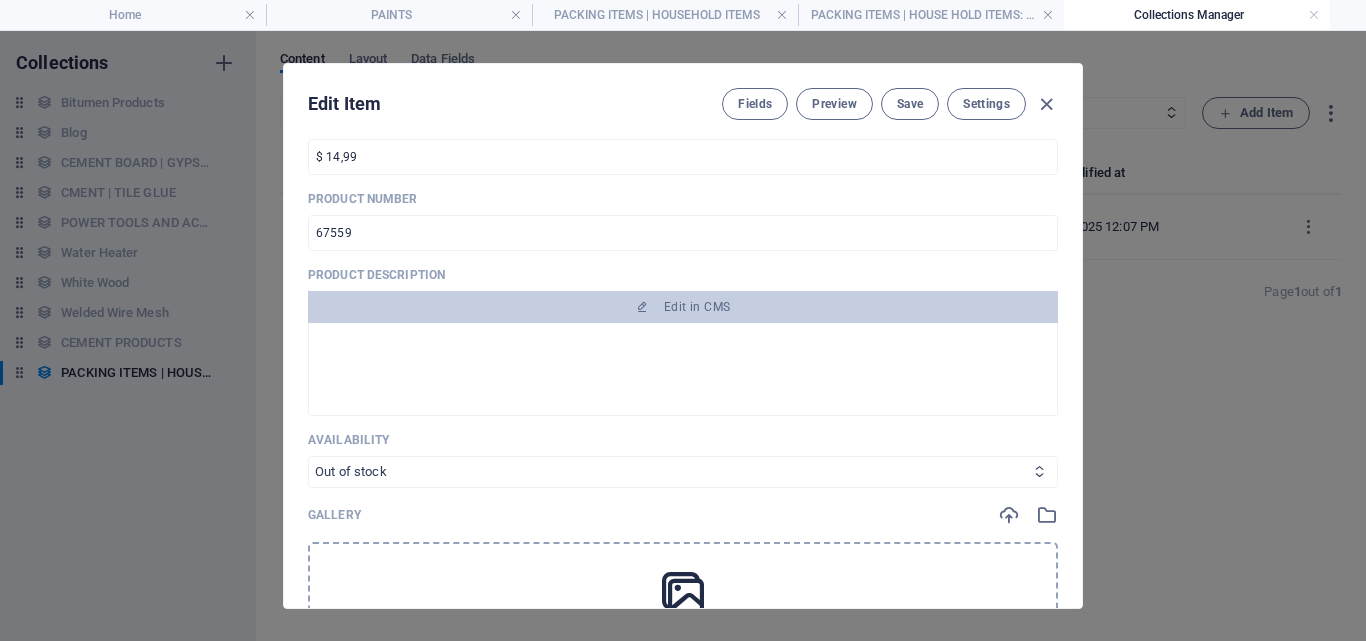 click on "In stock Out of stock" at bounding box center (683, 472) 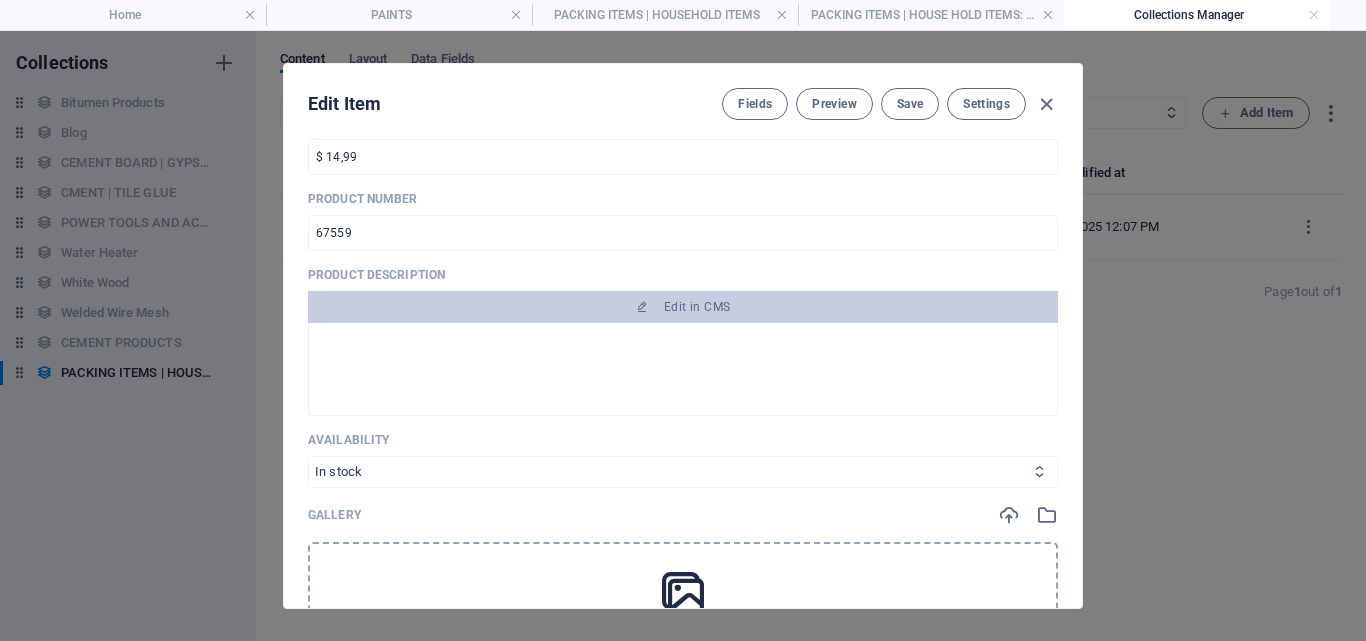 click on "In stock Out of stock" at bounding box center [683, 472] 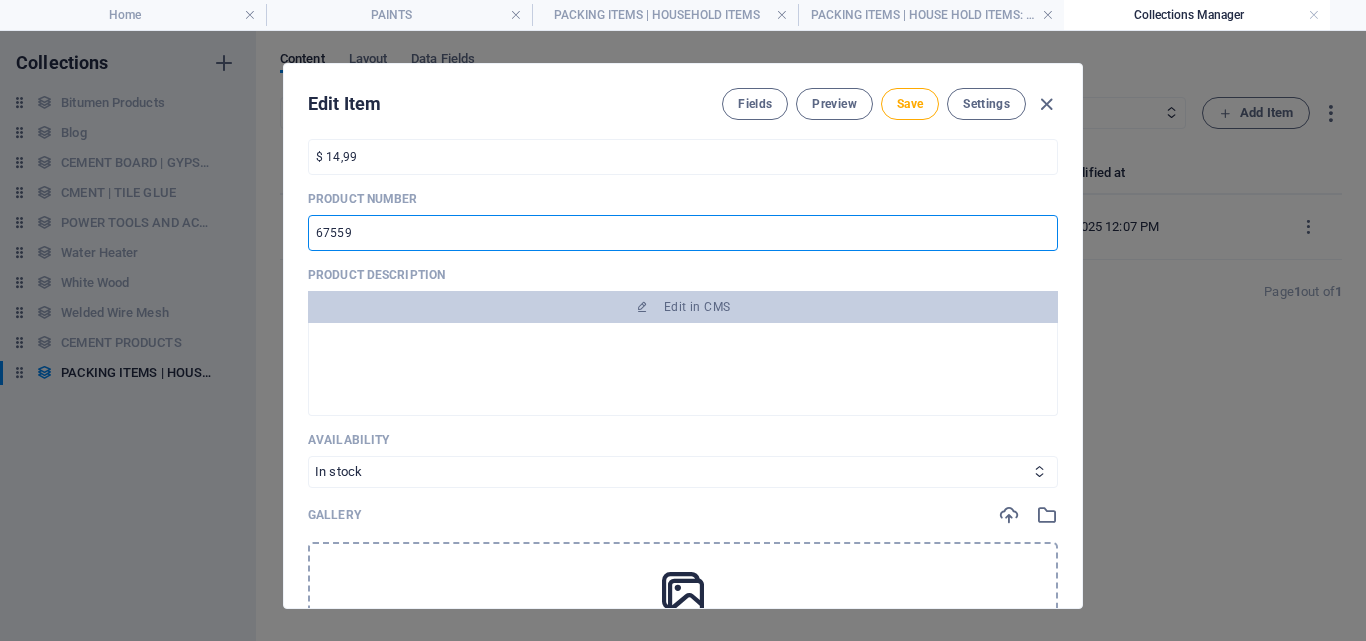drag, startPoint x: 409, startPoint y: 230, endPoint x: 151, endPoint y: 222, distance: 258.124 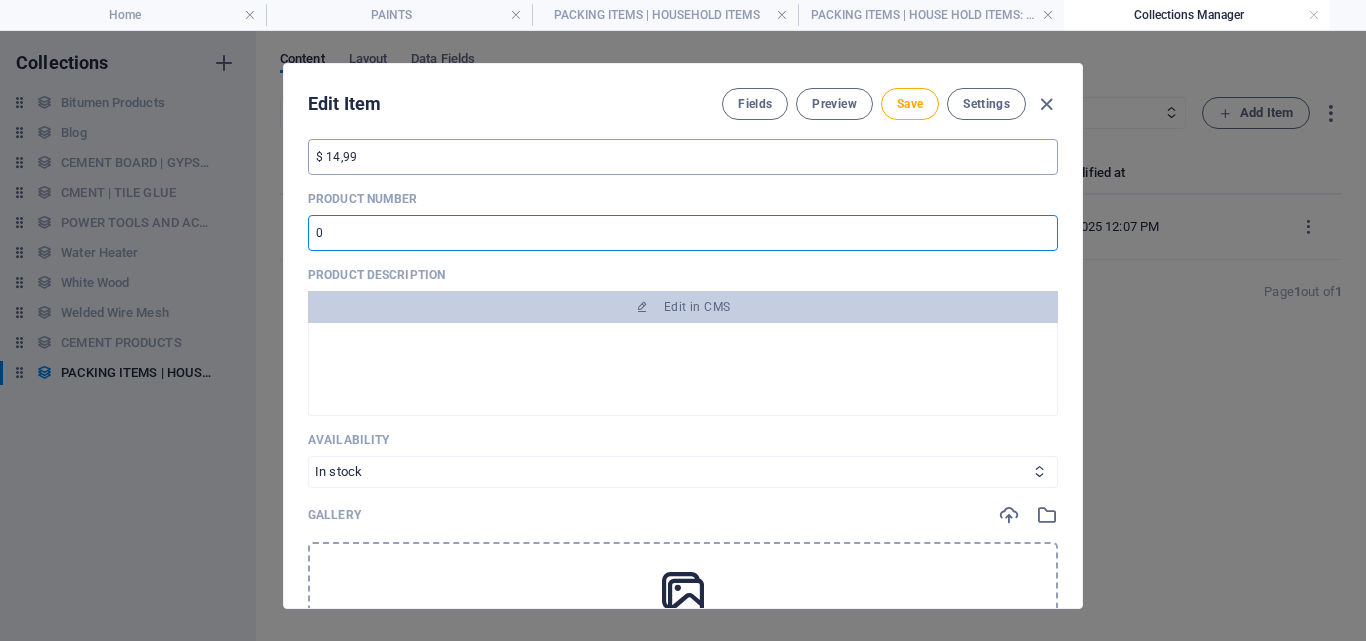 type 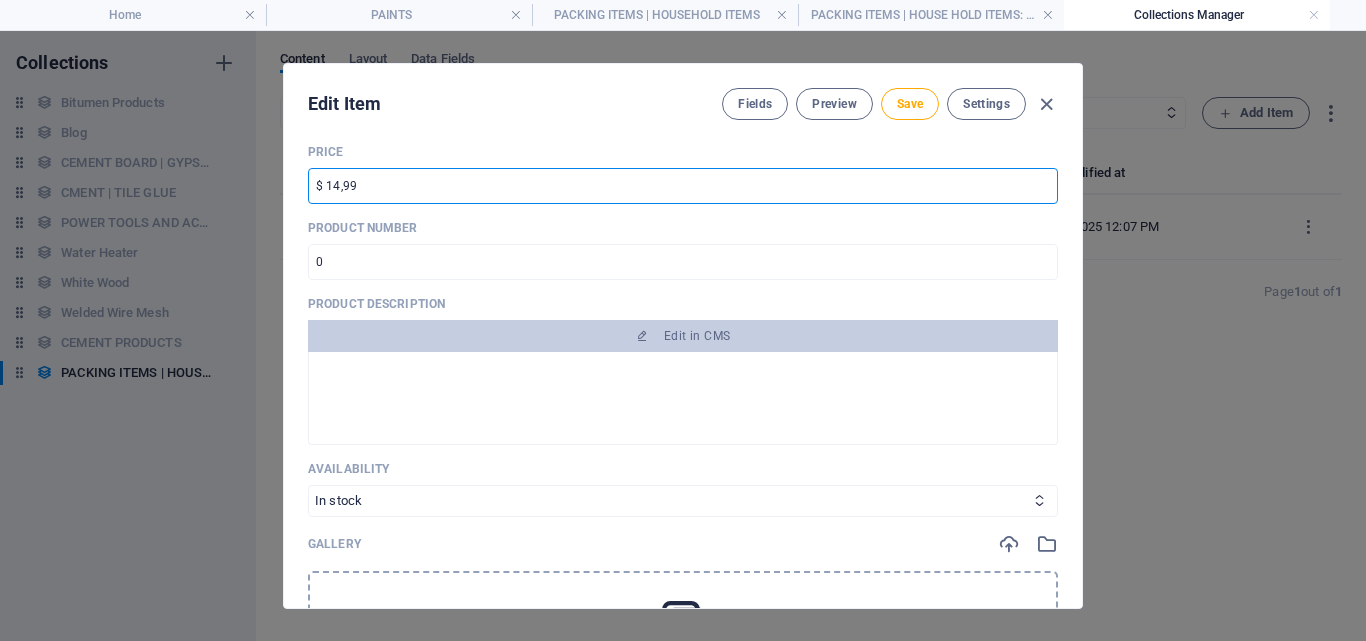 drag, startPoint x: 419, startPoint y: 156, endPoint x: 273, endPoint y: 150, distance: 146.12323 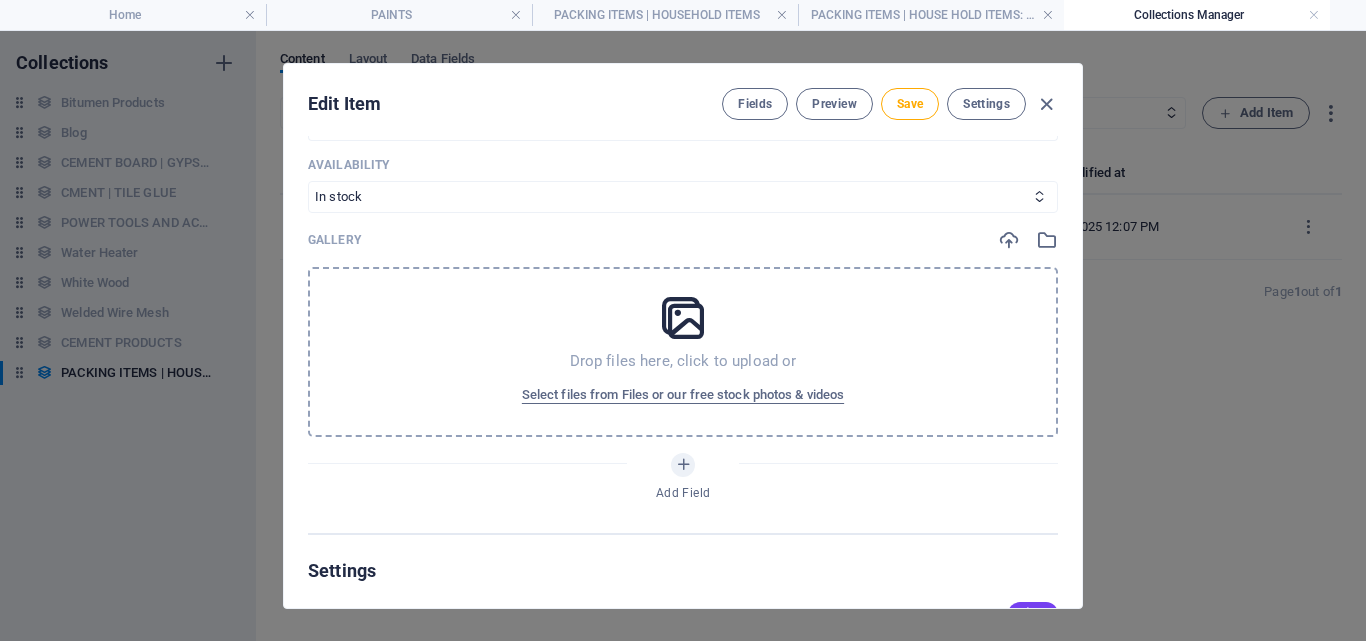scroll, scrollTop: 0, scrollLeft: 0, axis: both 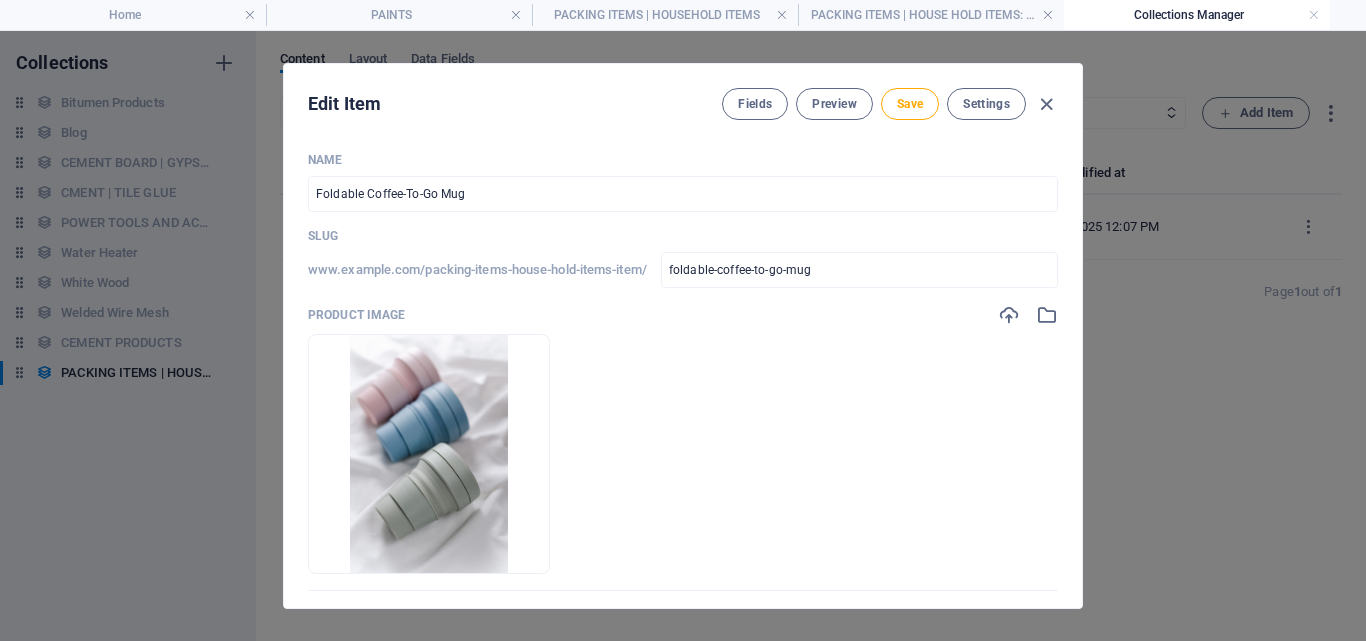 type 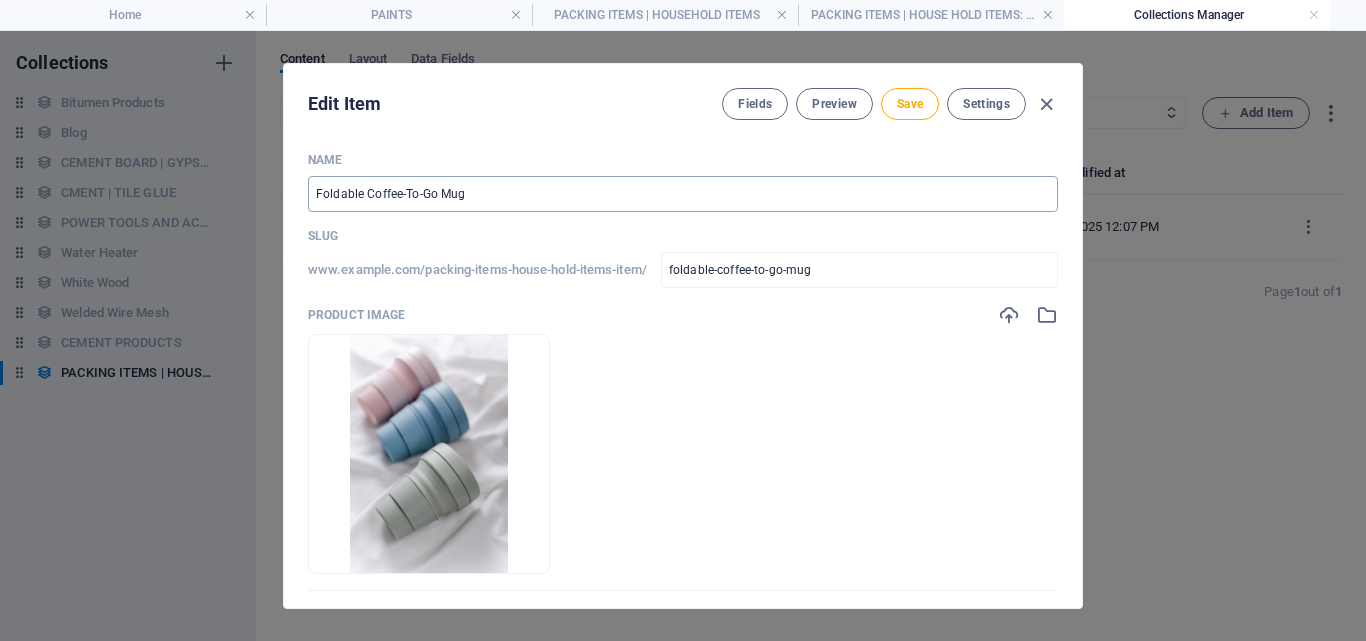 drag, startPoint x: 523, startPoint y: 212, endPoint x: 488, endPoint y: 192, distance: 40.311287 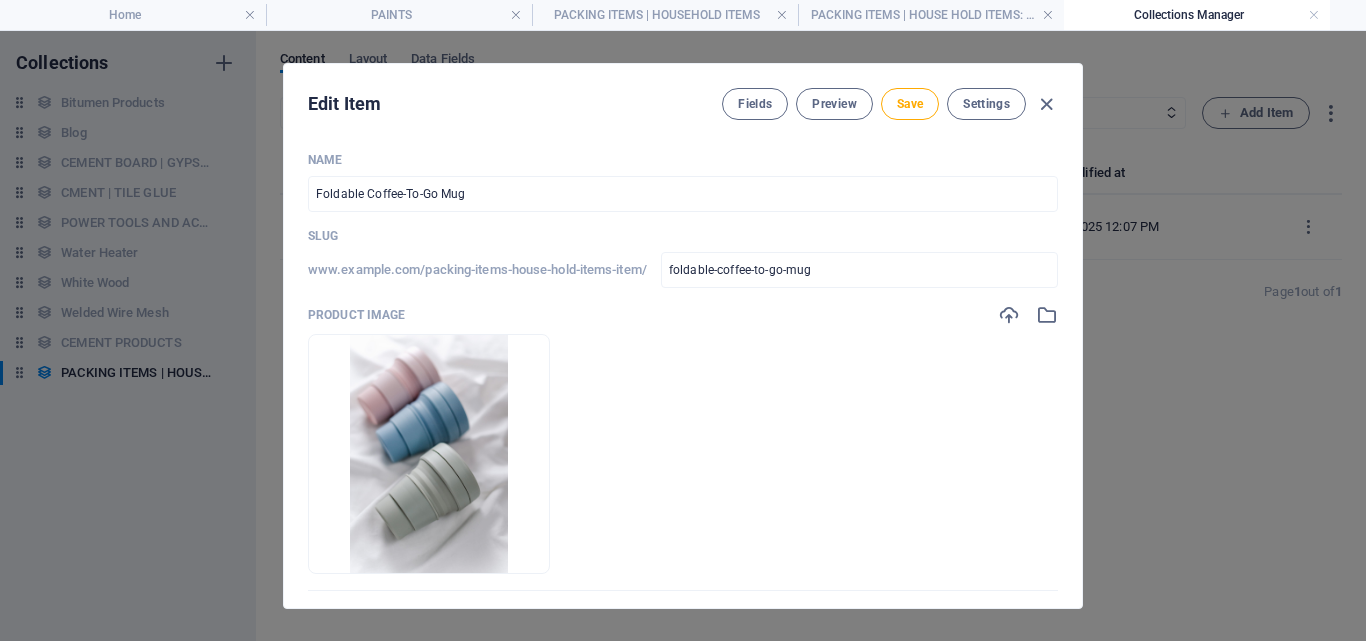 click on "Edit Item Fields Preview Save Settings Name Foldable Coffee-To-Go Mug ​ Slug www.example.com/packing-items-house-hold-items-item/ foldable-coffee-to-go-mug ​ Product image Drop files here to upload them instantly Price ​ Product number ​ Product description Edit in CMS Availability In stock Out of stock Gallery Drop files here, click to upload or Select files from Files or our free stock photos & videos Add Field Settings SEO Title AI ​ 250 / 580 Px Slug www.example.com/packing-items-house-hold-items-item/ foldable-coffee-to-go-mug ​ SEO Description AI ​ 0 / 990 Px SEO Keywords AI ​ Meta tags ​ Preview Mobile Desktop www.example.com ... foldable-coffee-to-go-mug Foldable Coffee-To-Go Mug Settings Noindex Preview Image (Open Graph) Drop file here, click to upload or Select file from Files or our free stock photos & videos Item ID 6894494bd25500299103a2e8" at bounding box center (683, 336) 